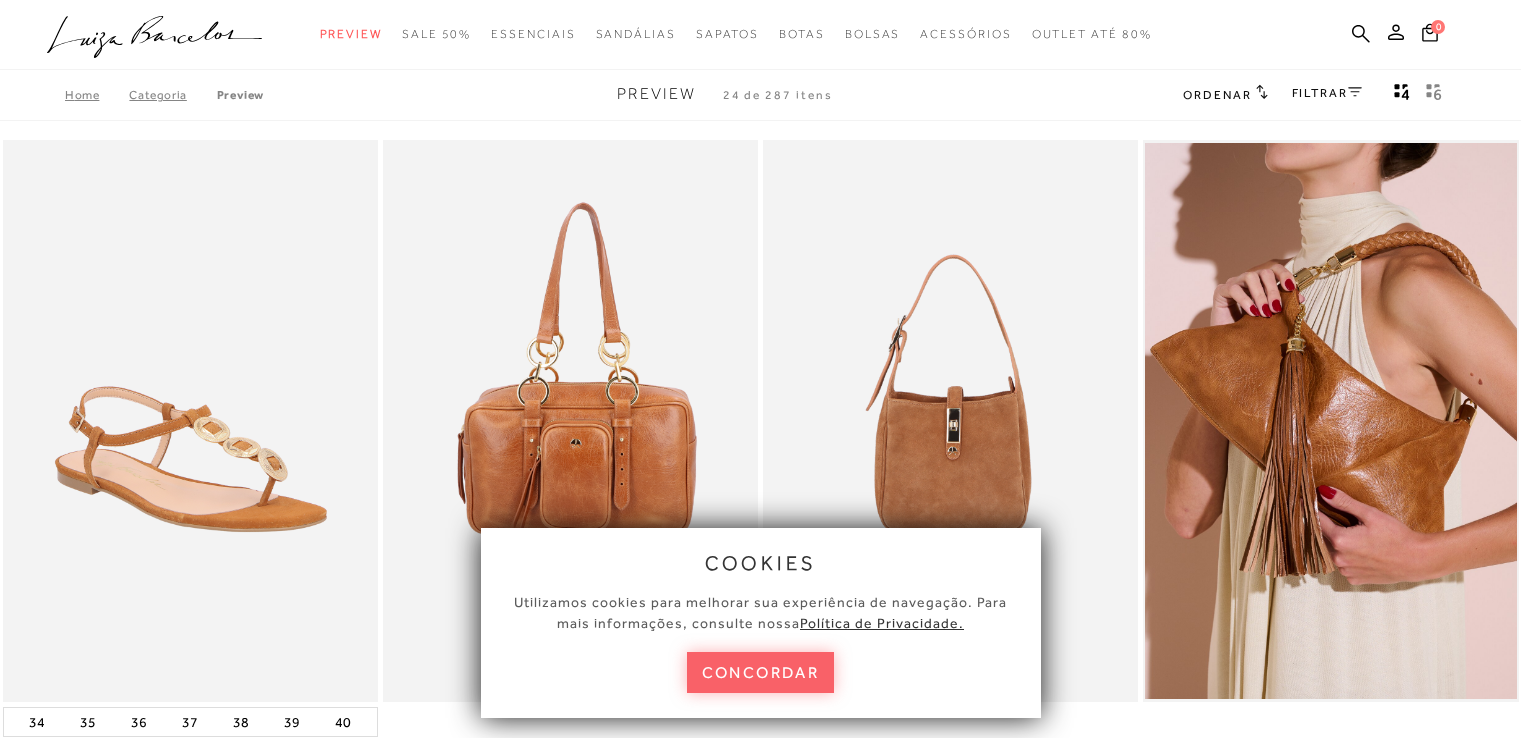scroll, scrollTop: 0, scrollLeft: 0, axis: both 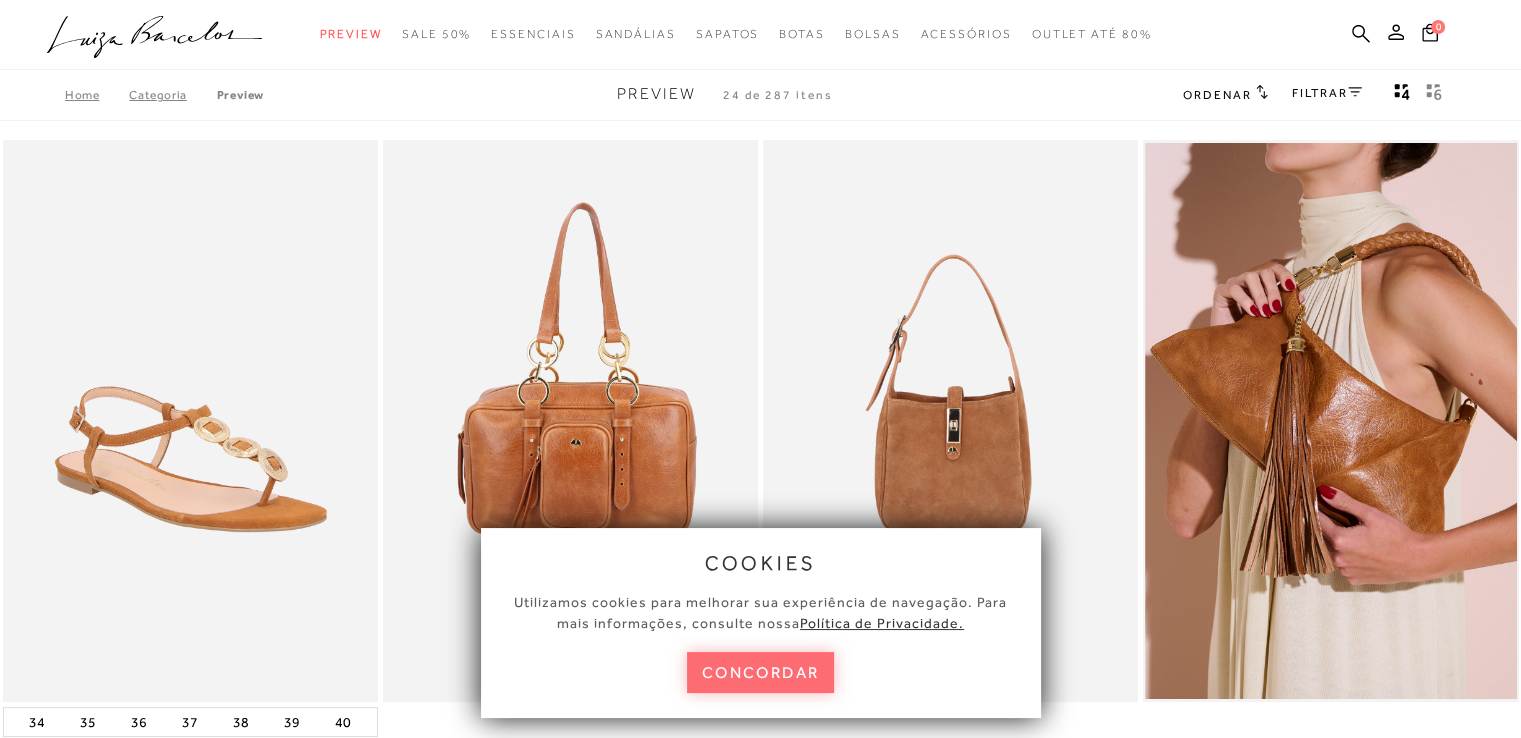 click on "concordar" at bounding box center (761, 672) 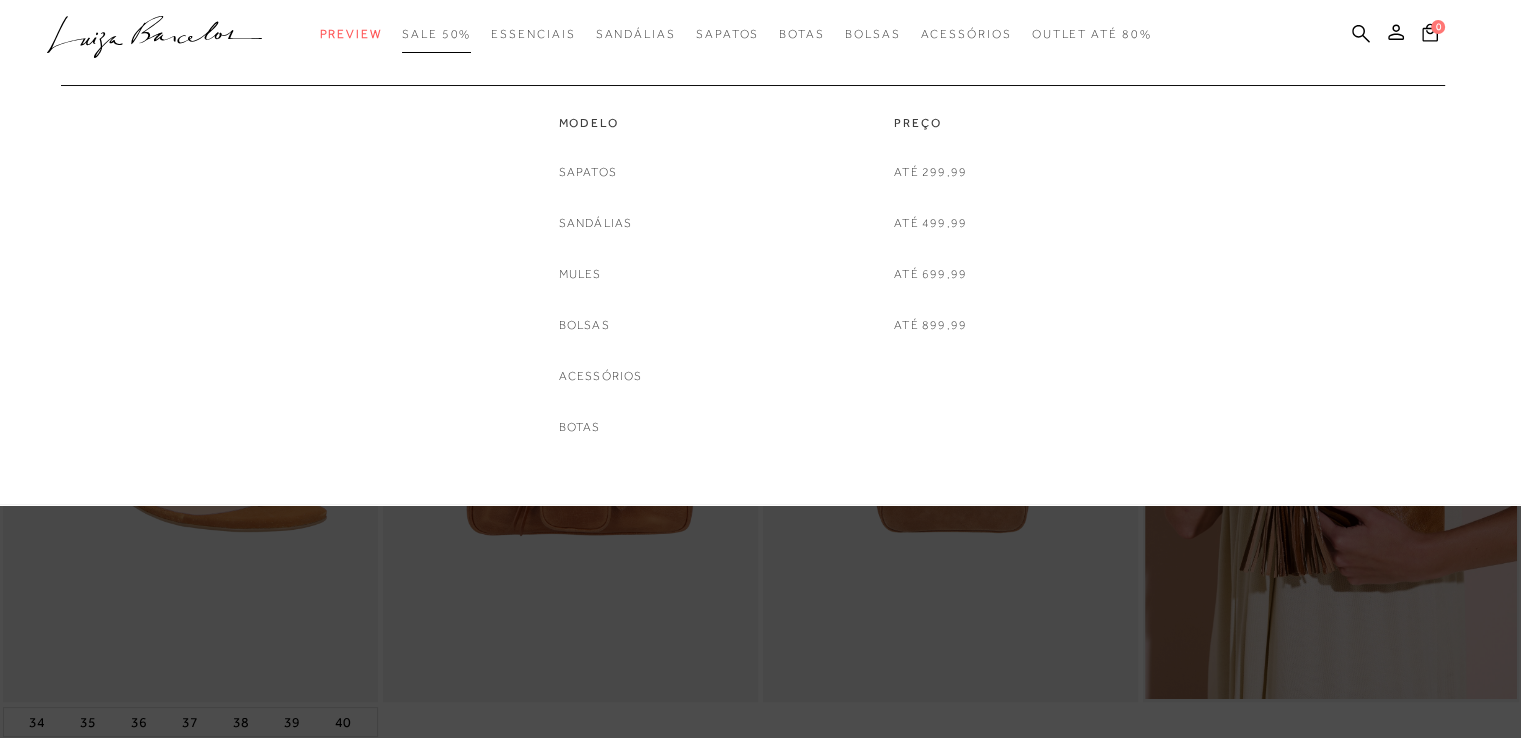 click on "SALE 50%" at bounding box center (436, 34) 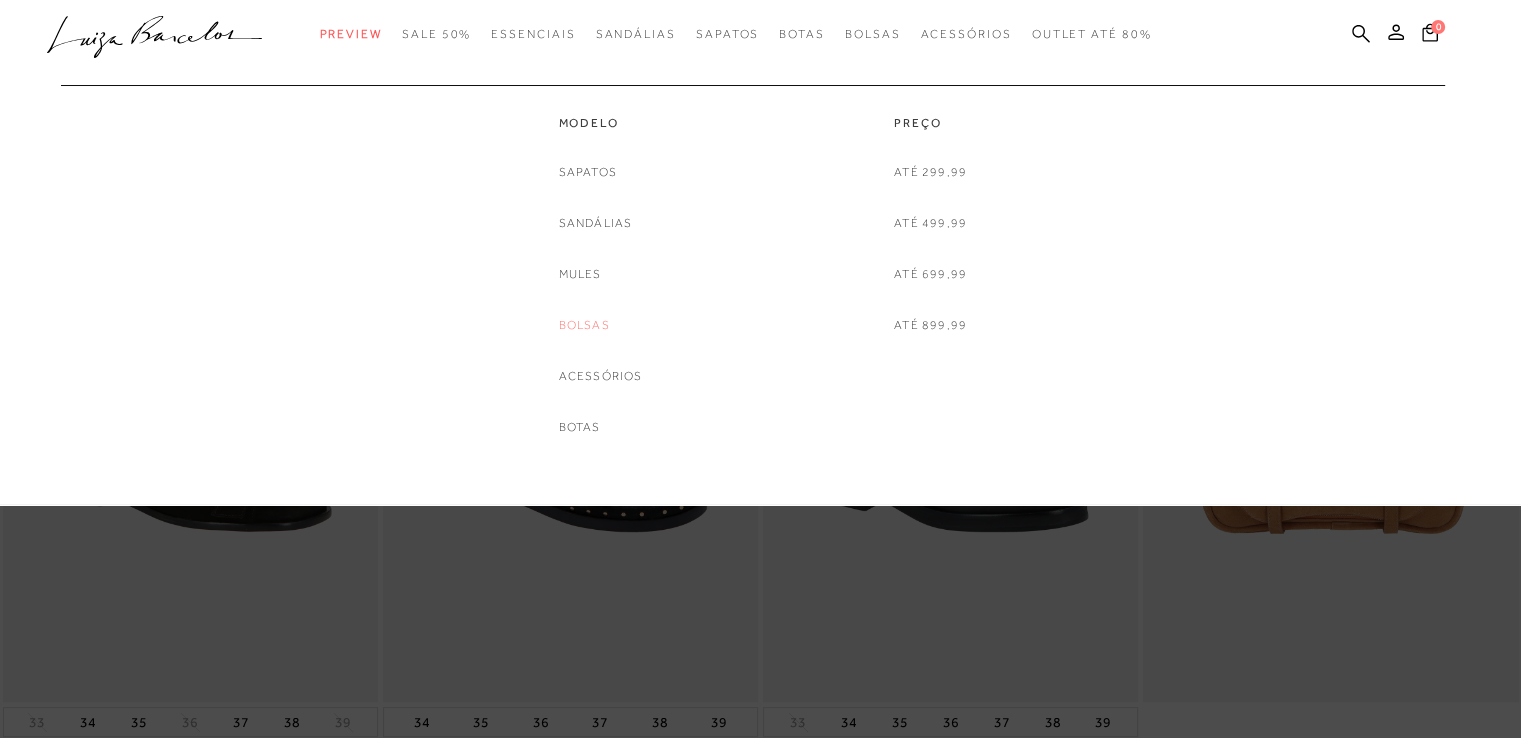 click on "Bolsas" at bounding box center (584, 325) 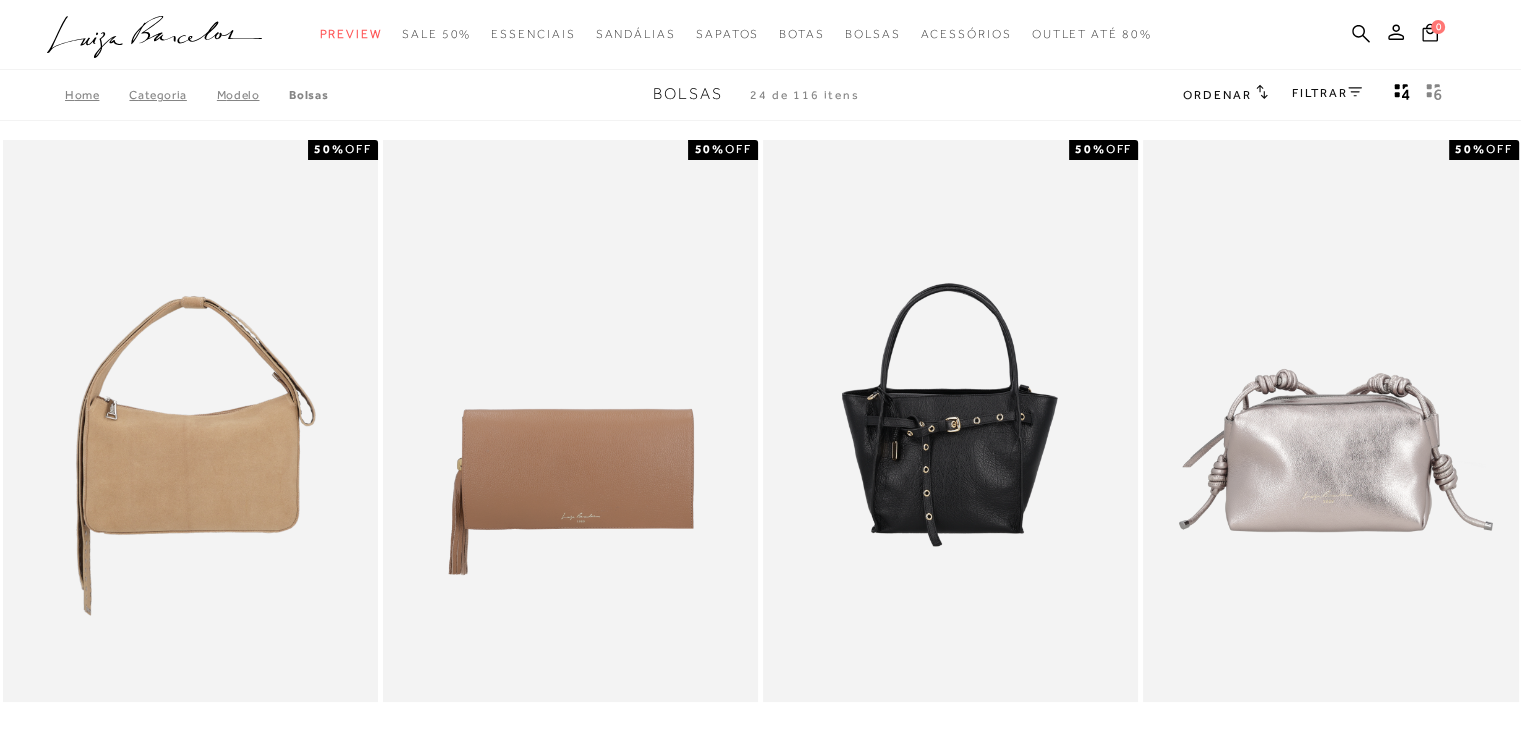 click on "FILTRAR" at bounding box center (1327, 95) 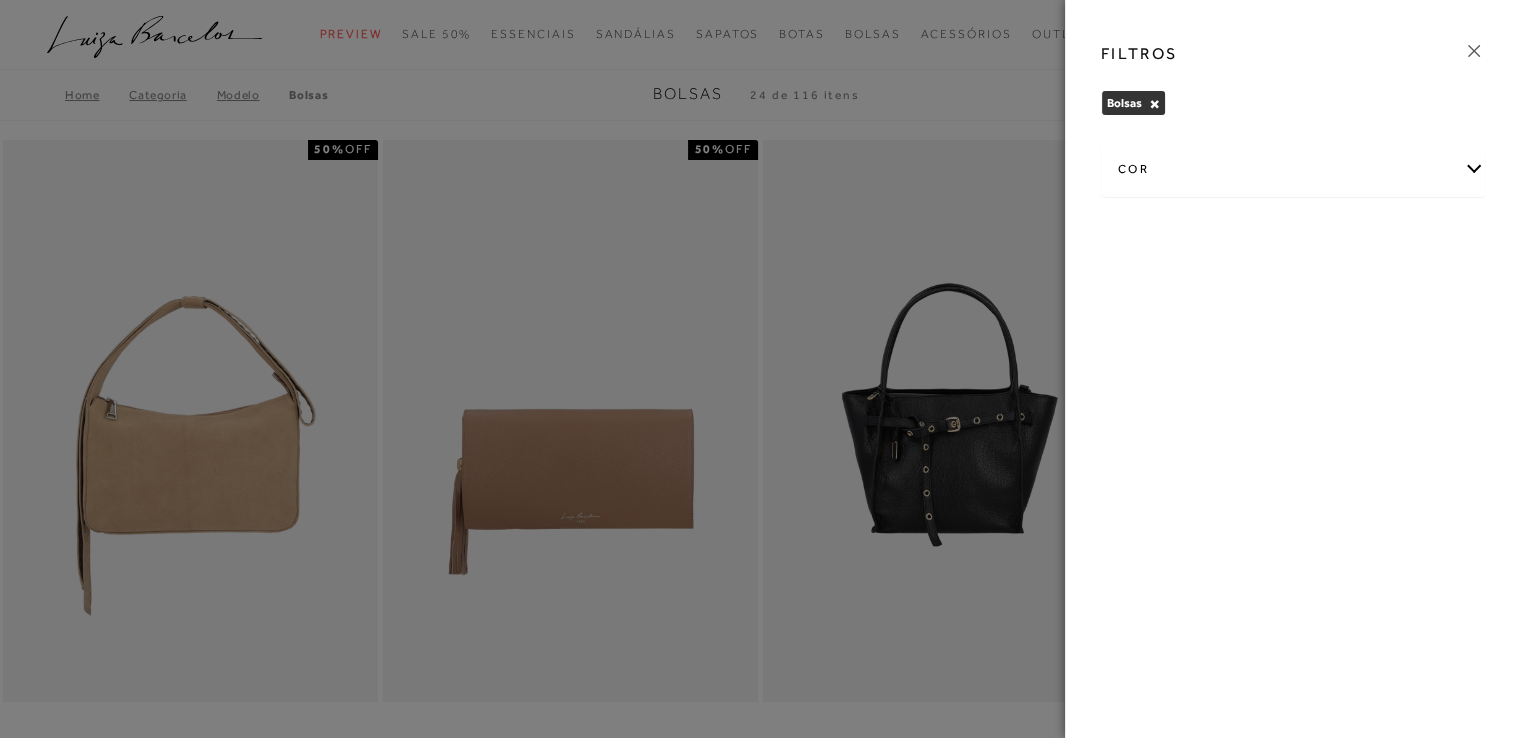click on "cor" at bounding box center [1293, 169] 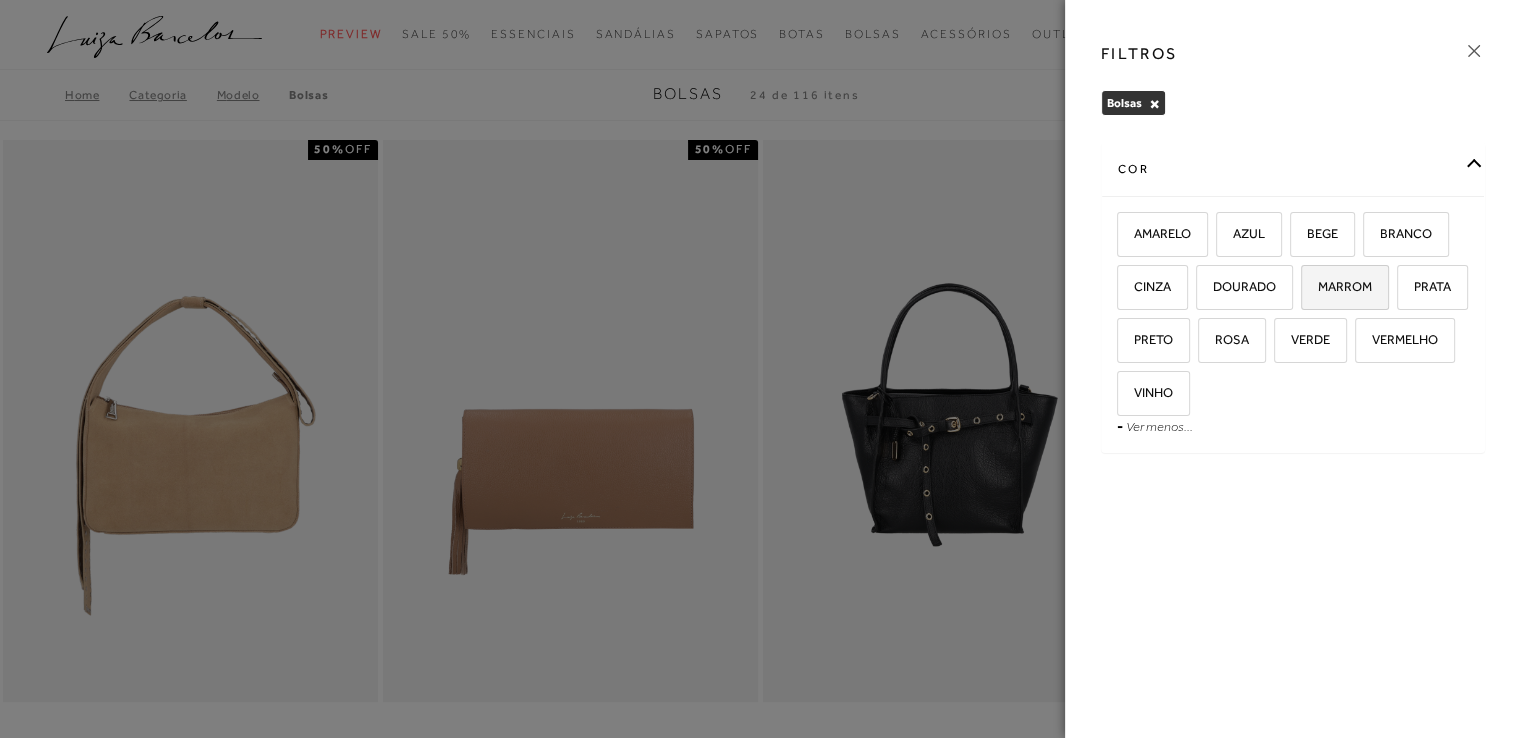 click on "MARROM" at bounding box center (1337, 286) 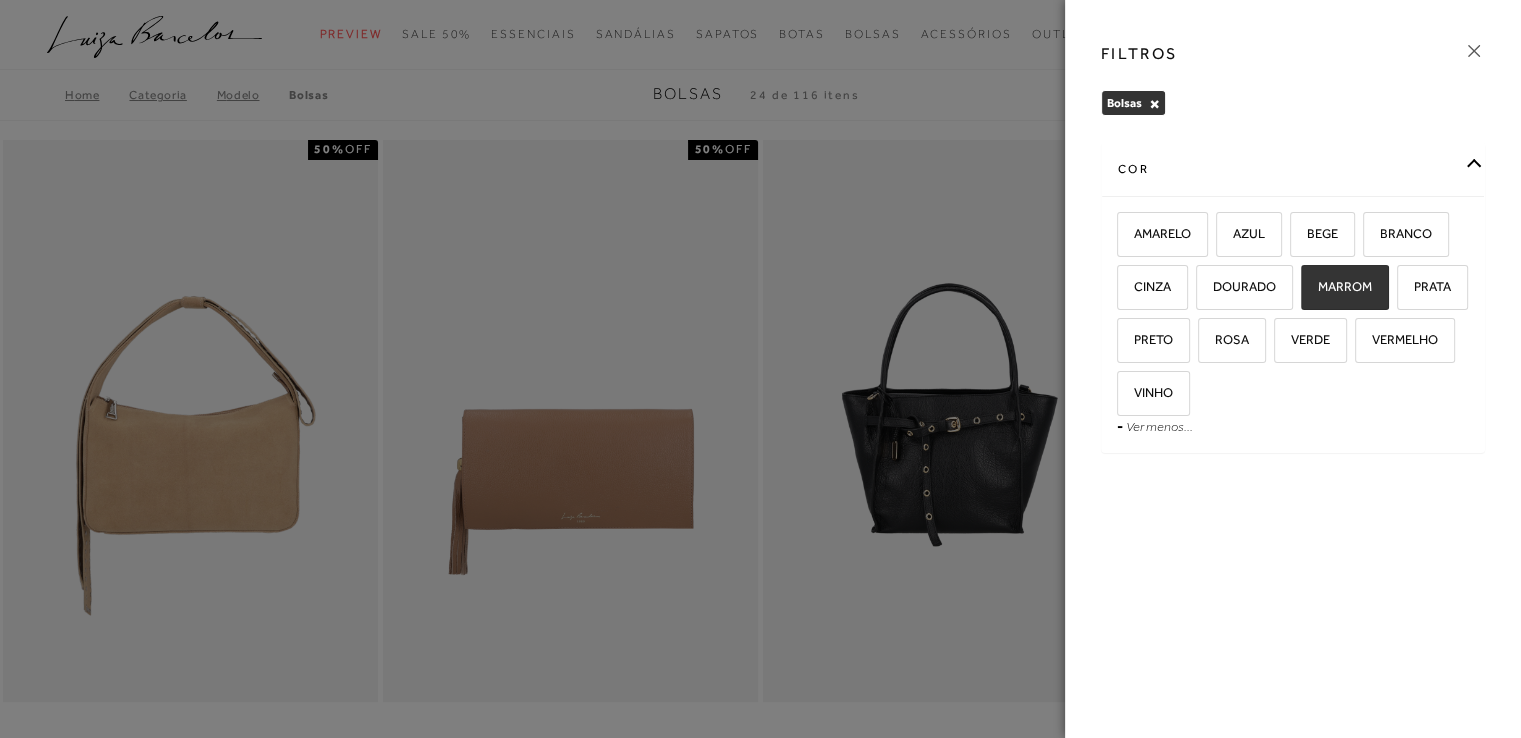checkbox on "true" 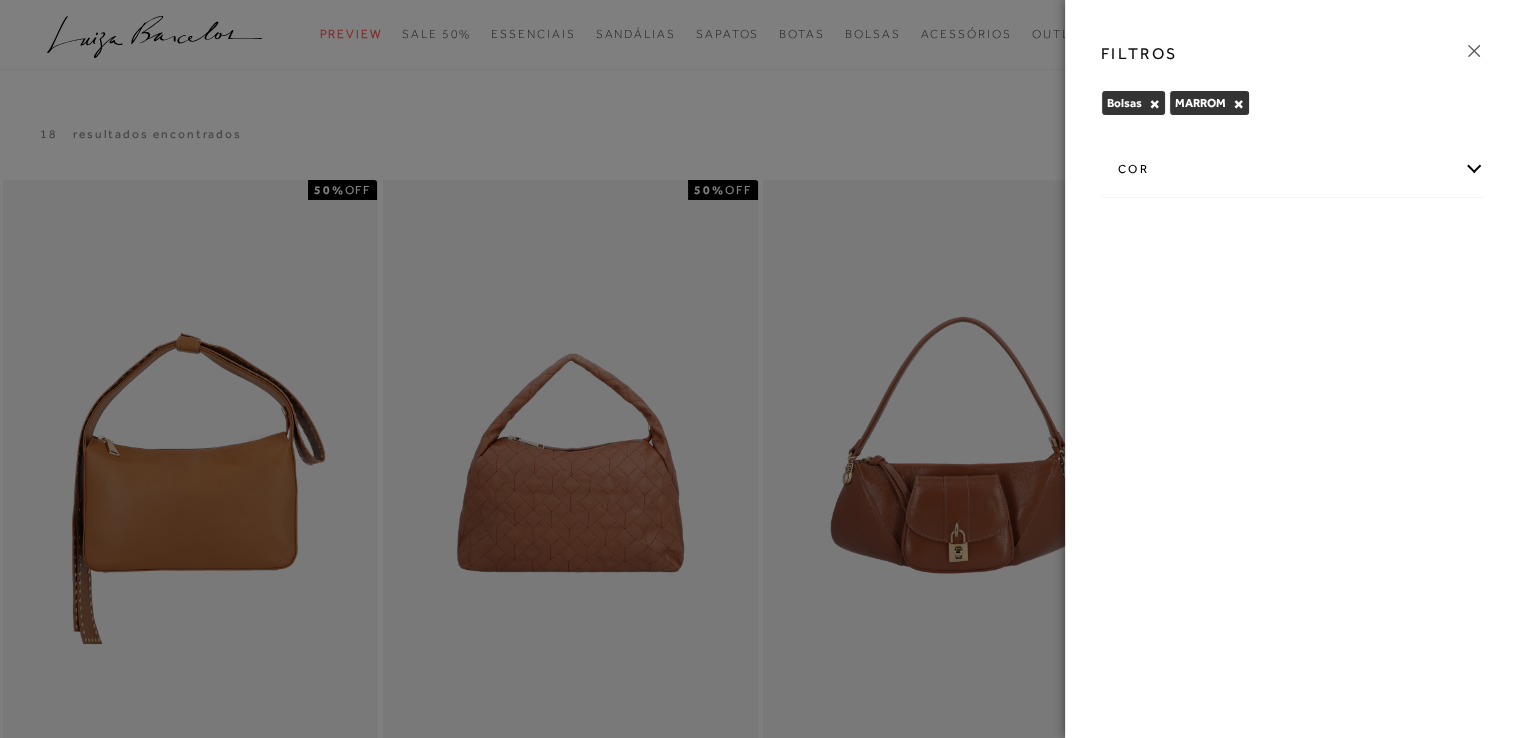 click on "cor" at bounding box center [1293, 169] 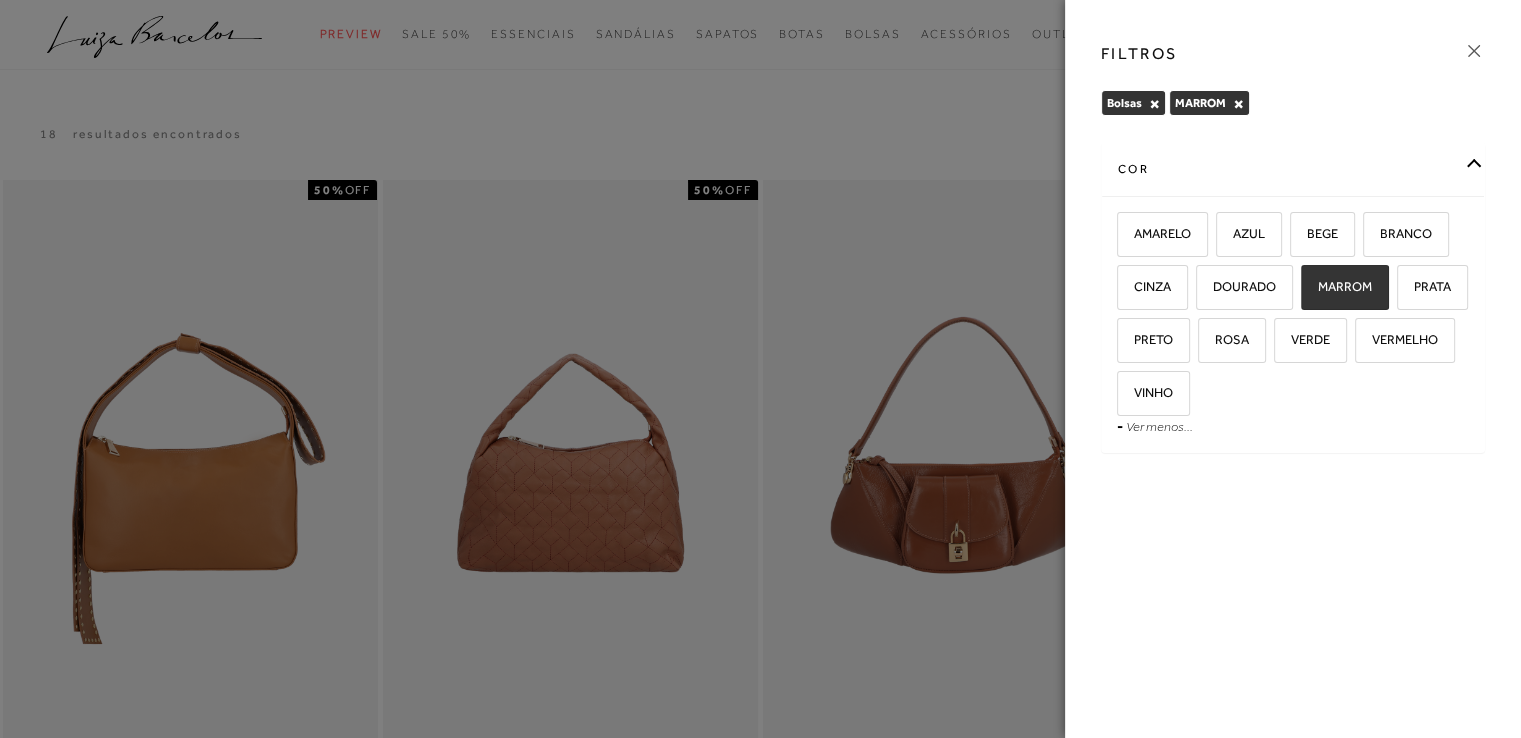 click on "FILTROS" at bounding box center (1293, 54) 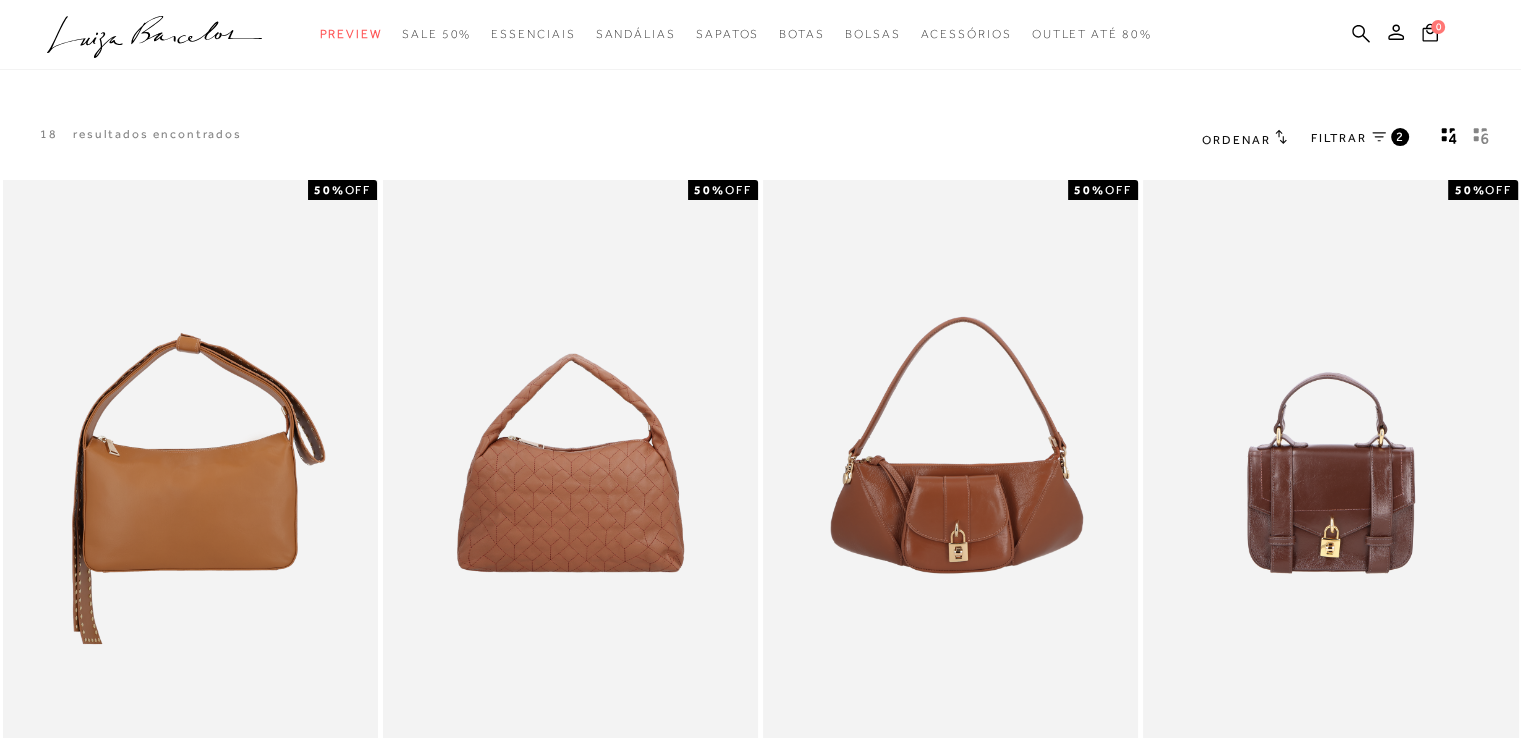 click on "Ordenar
Ordenar por
Padrão Lançamentos" at bounding box center (1244, 139) 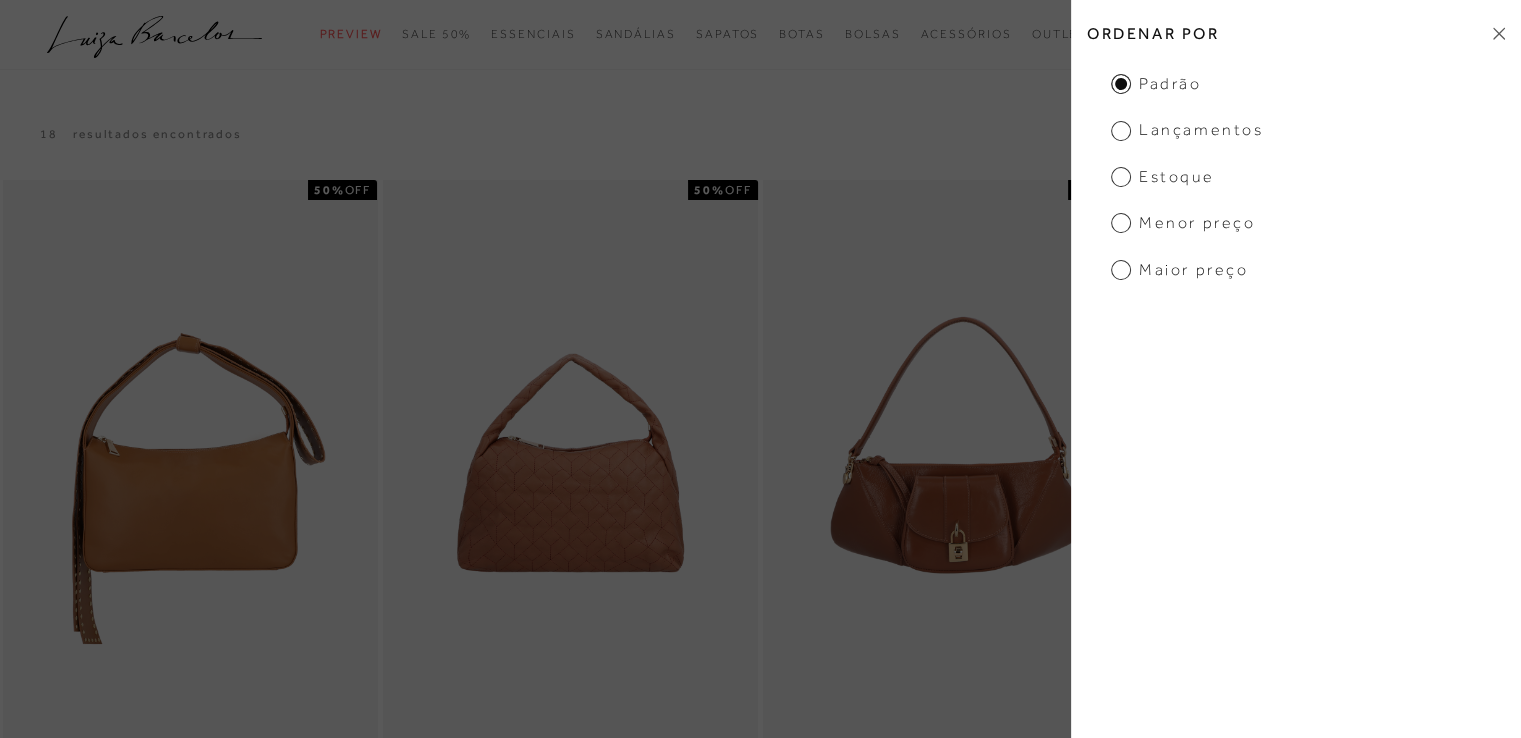 click on "Padrão
Lançamentos
Estoque
Menor Preço
Maior Preço" at bounding box center (1296, 177) 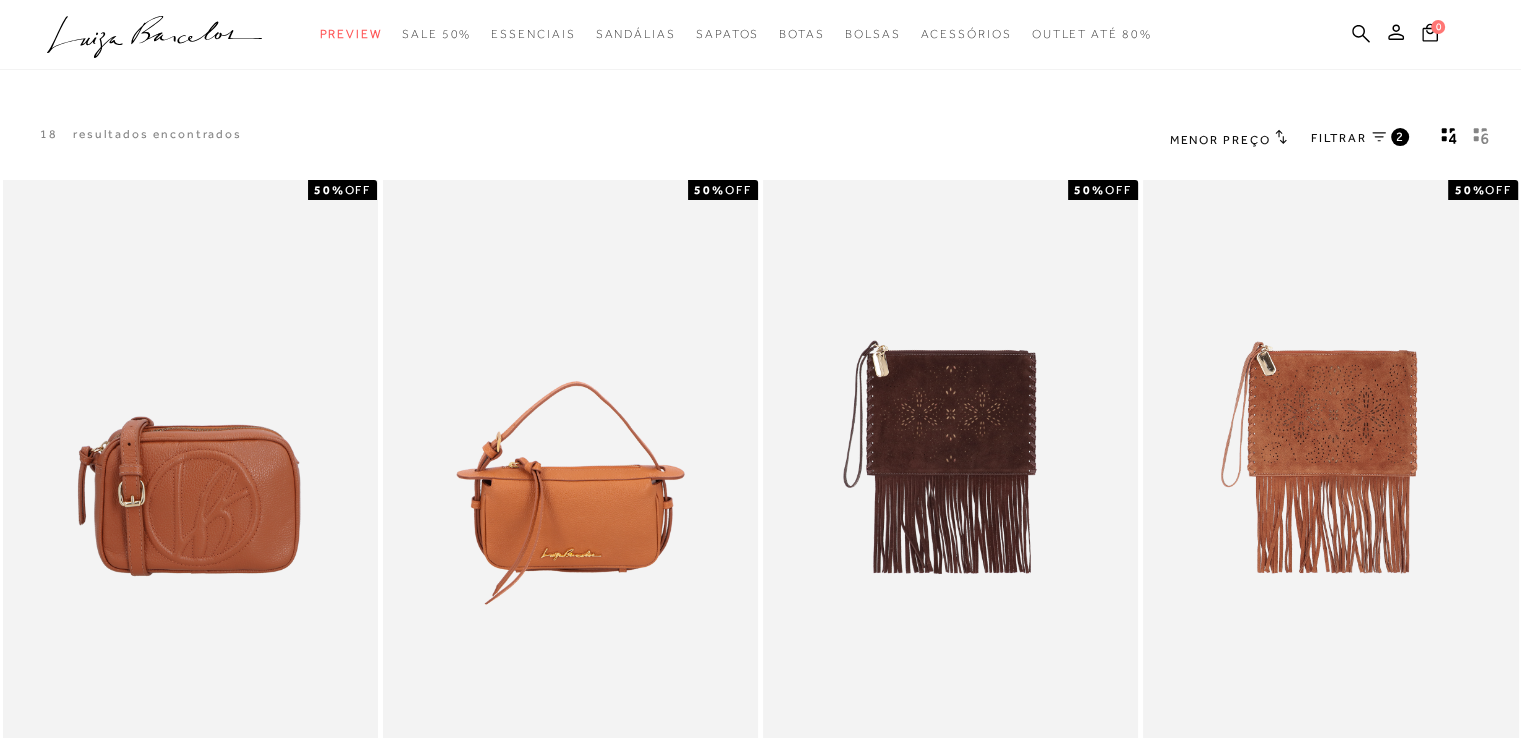 scroll, scrollTop: 0, scrollLeft: 0, axis: both 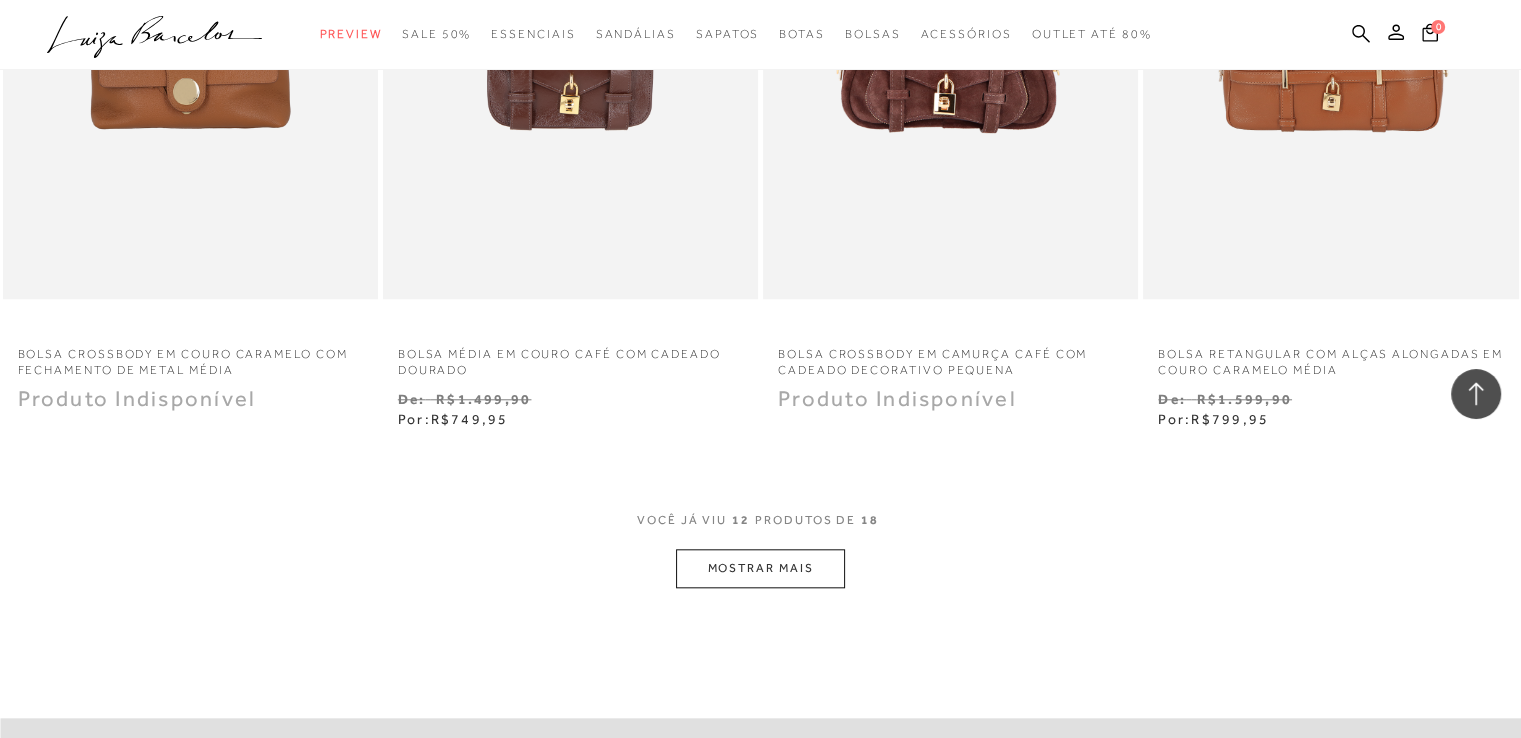 click on "MOSTRAR MAIS" at bounding box center (760, 568) 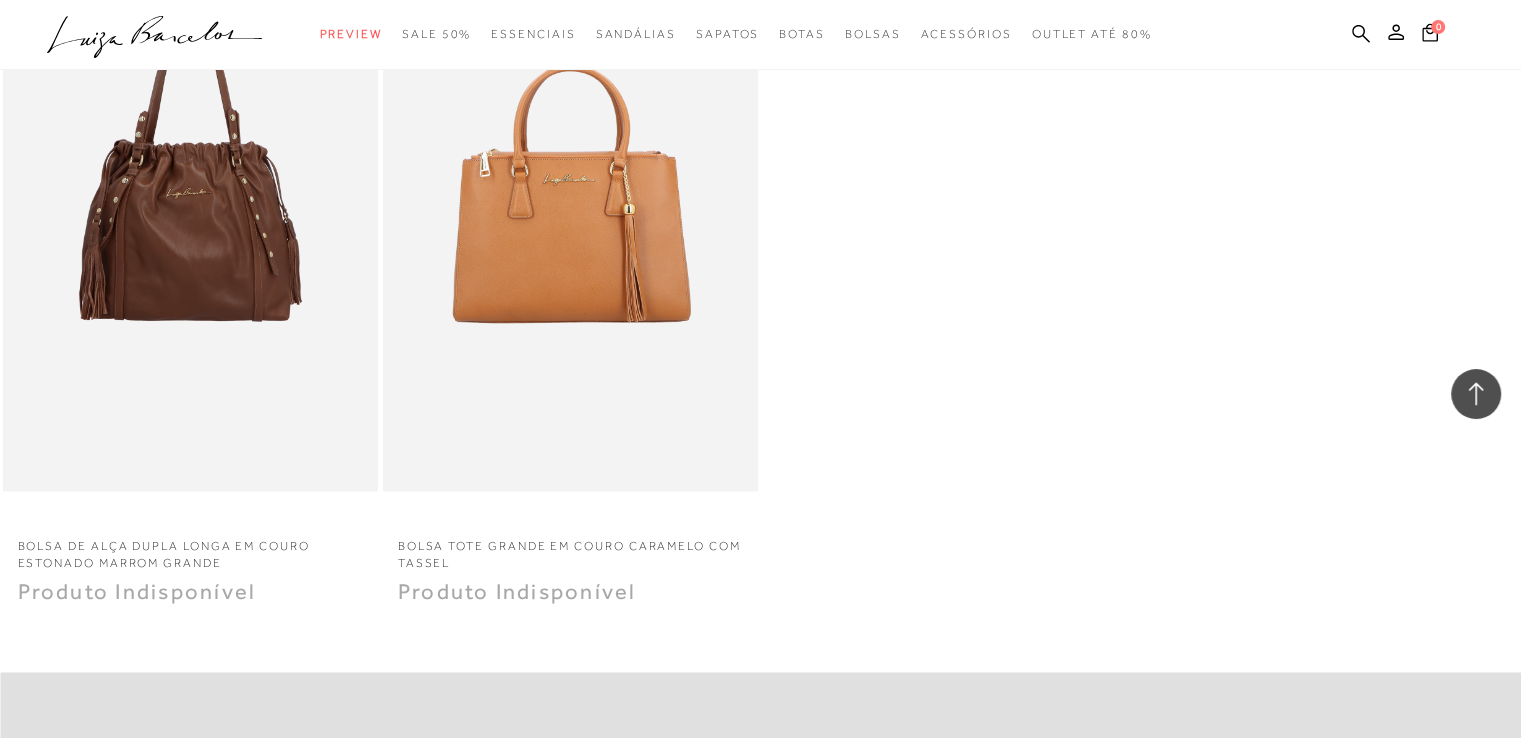 scroll, scrollTop: 0, scrollLeft: 0, axis: both 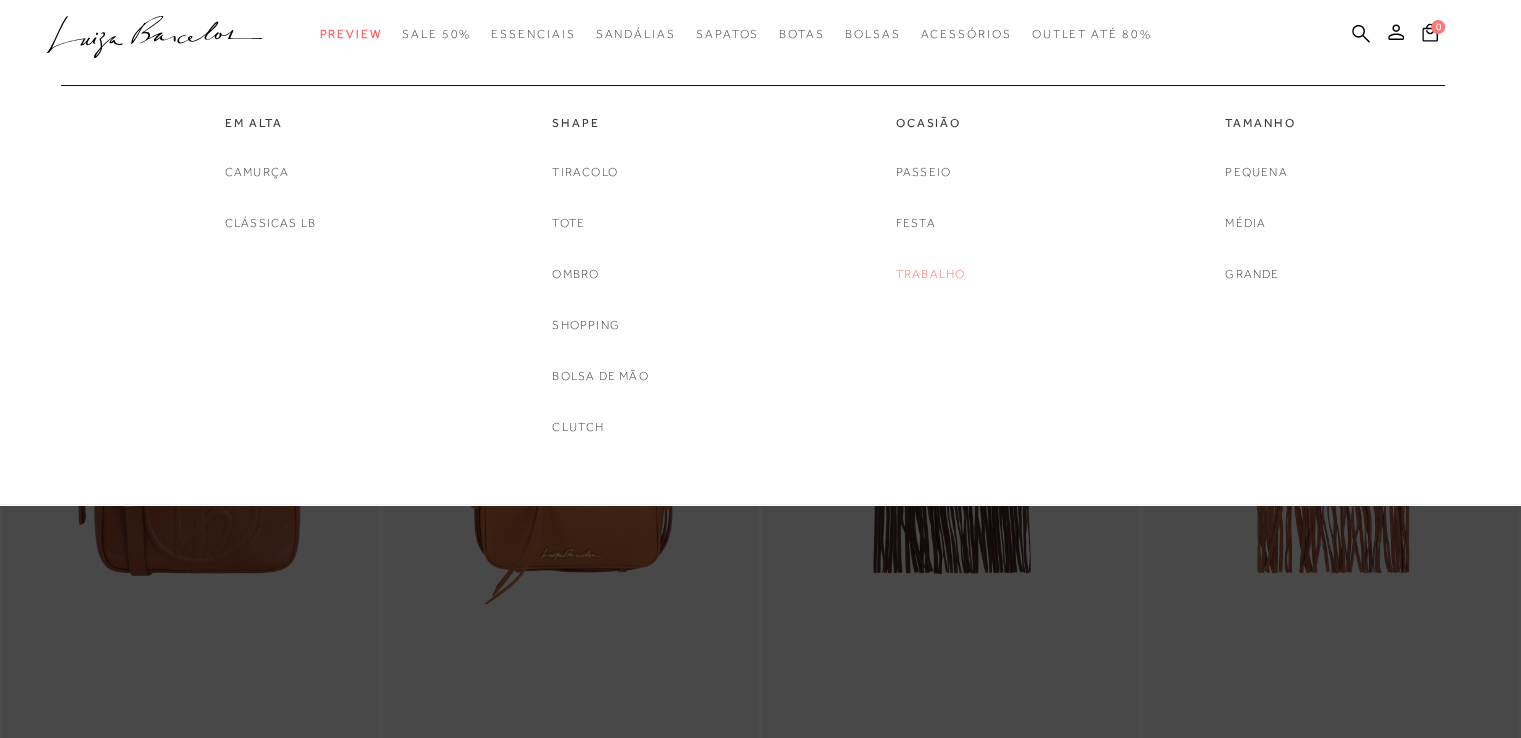 click on "Trabalho" at bounding box center (931, 274) 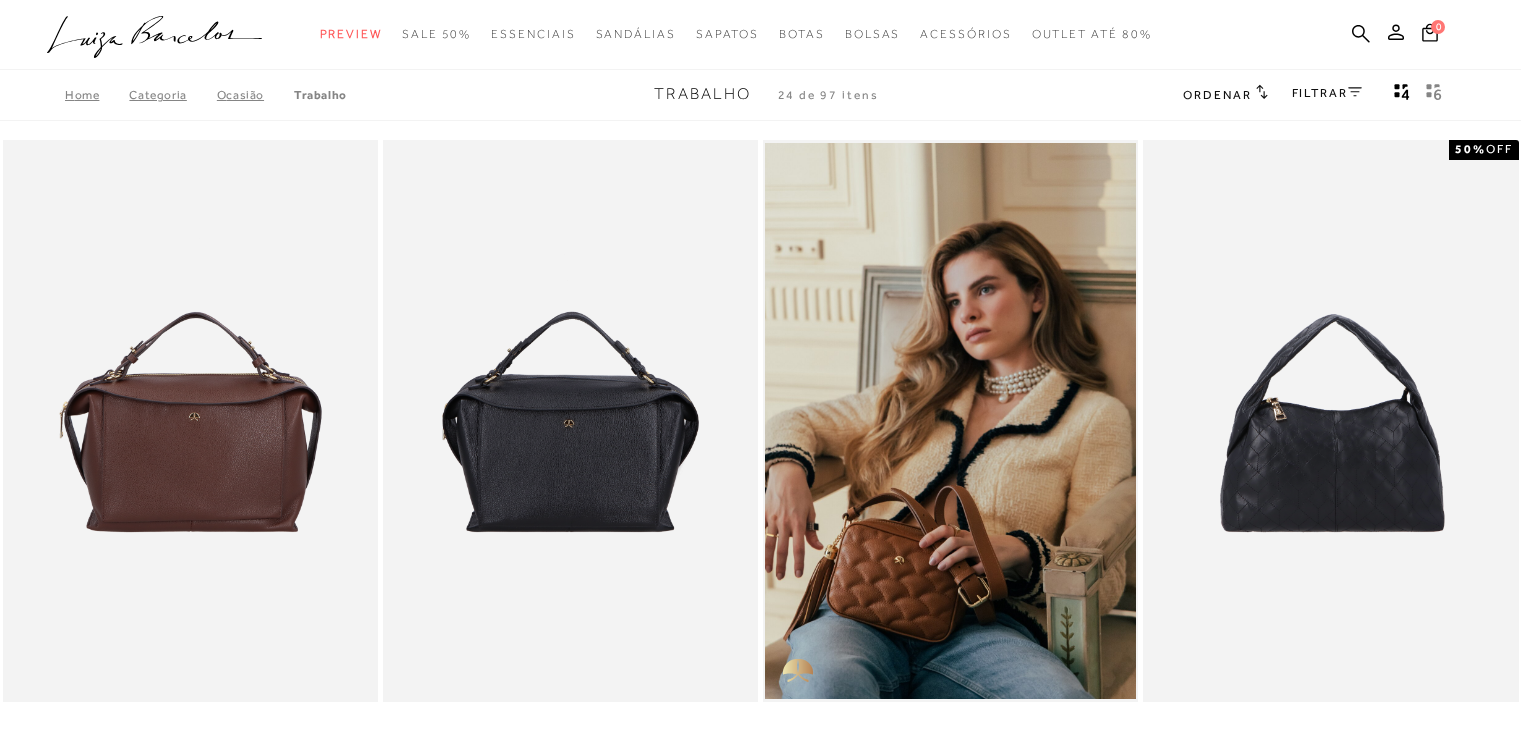 scroll, scrollTop: 0, scrollLeft: 0, axis: both 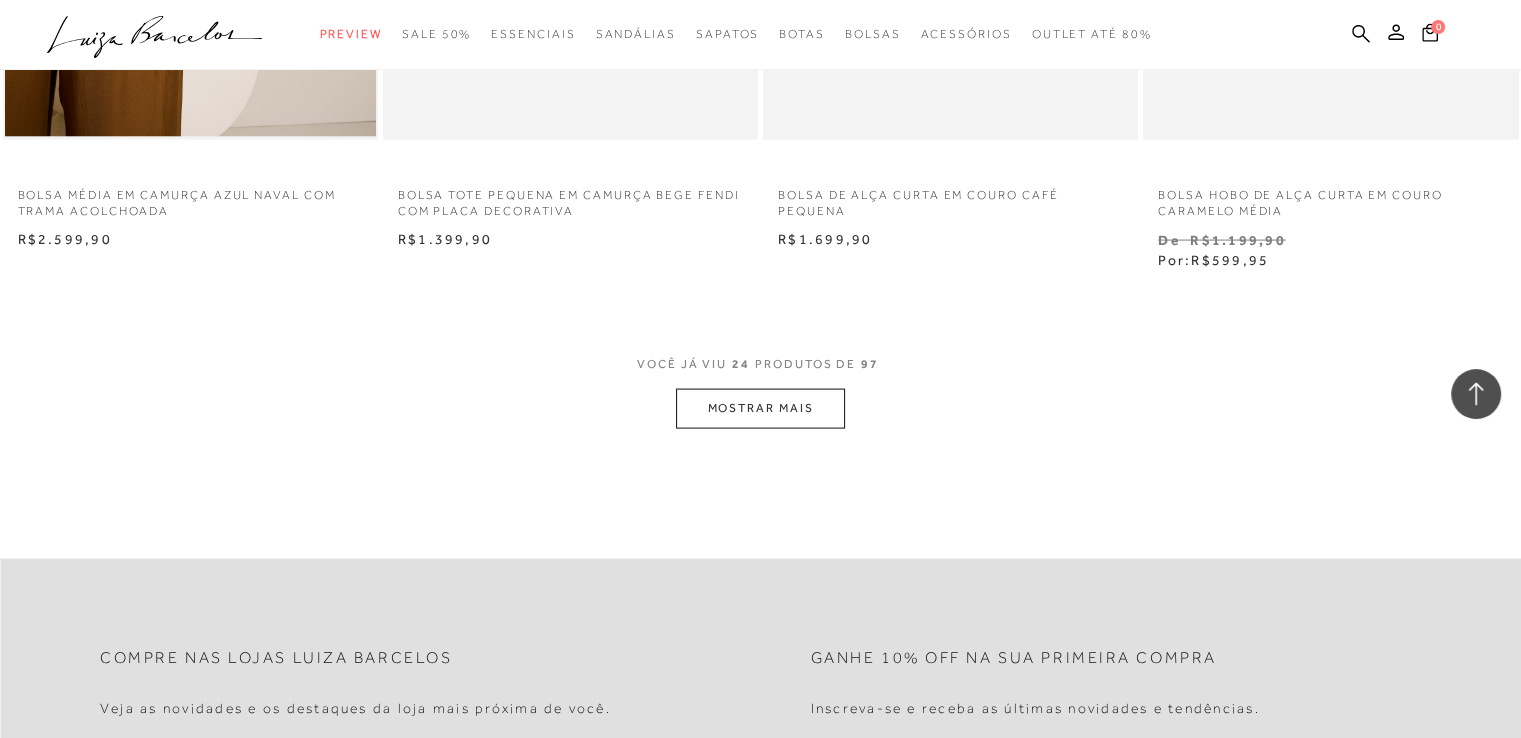 drag, startPoint x: 1524, startPoint y: 37, endPoint x: 1452, endPoint y: 570, distance: 537.84106 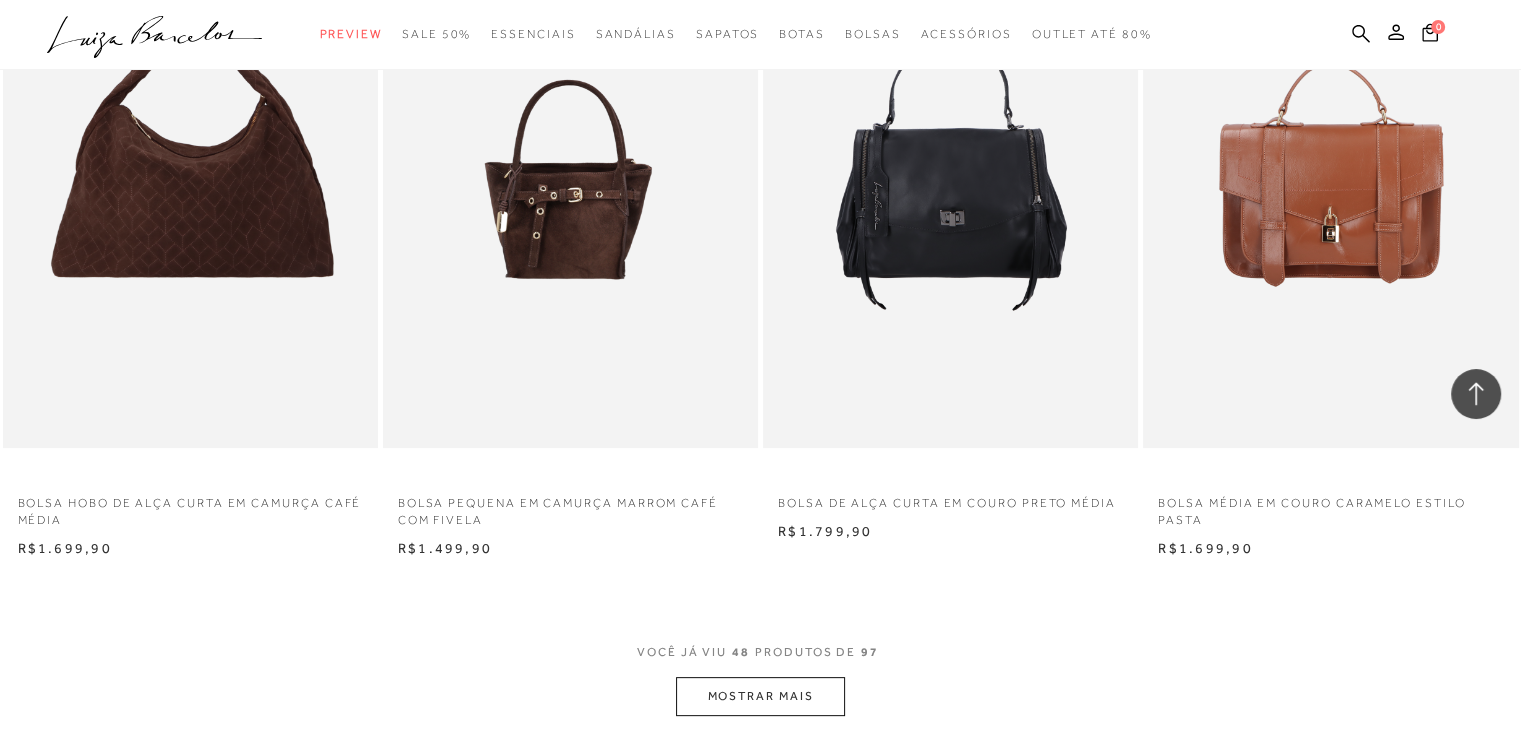 scroll, scrollTop: 8020, scrollLeft: 0, axis: vertical 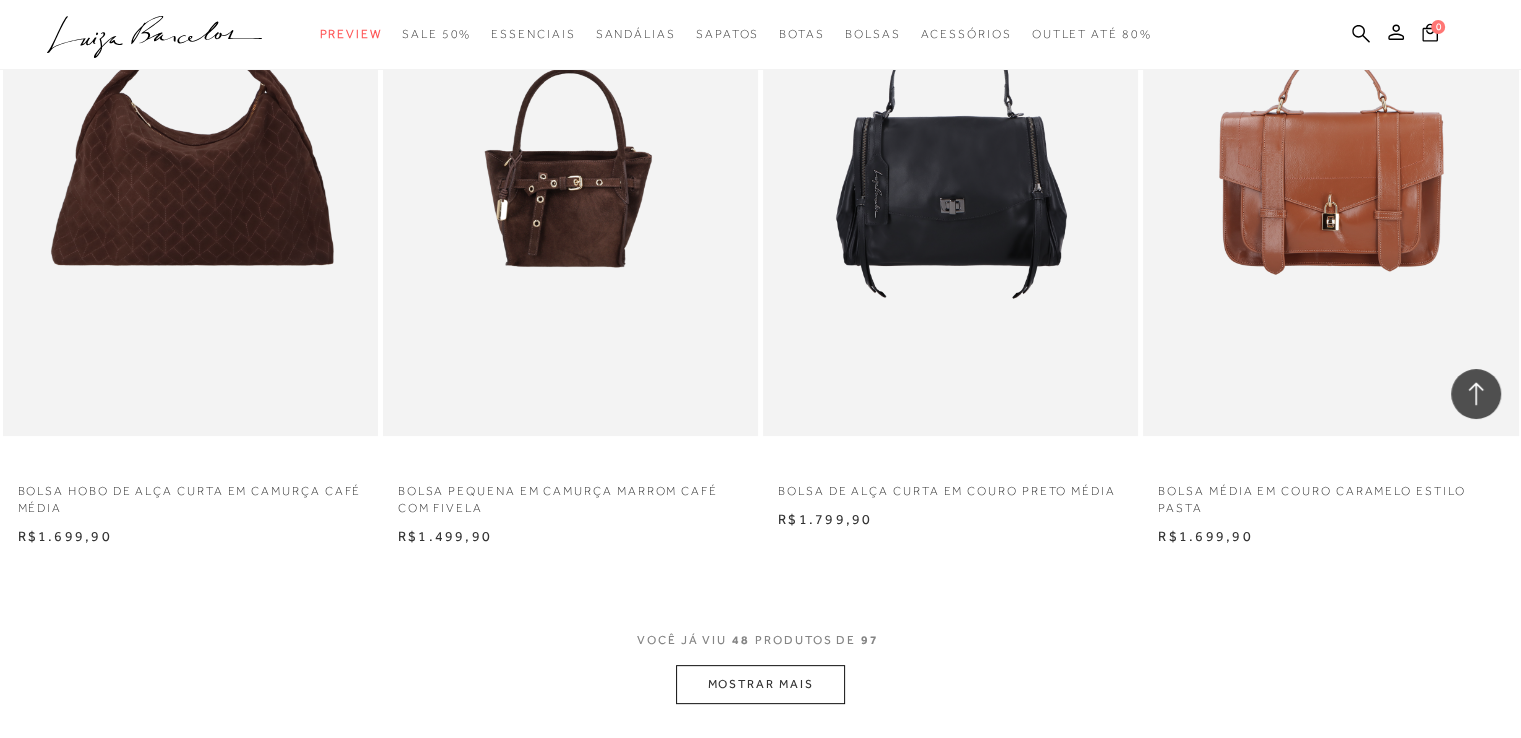 click on "MOSTRAR MAIS" at bounding box center (760, 684) 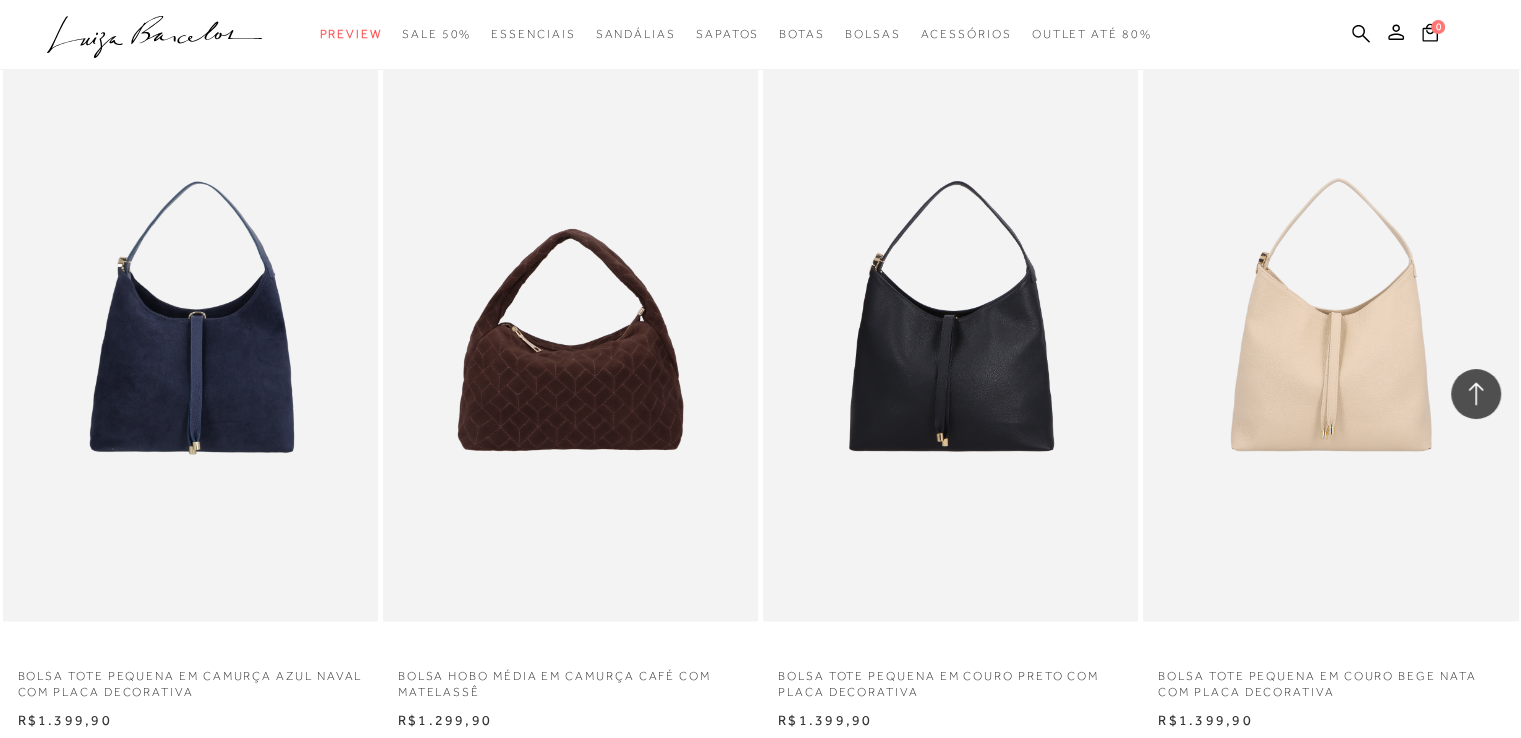 scroll, scrollTop: 10764, scrollLeft: 0, axis: vertical 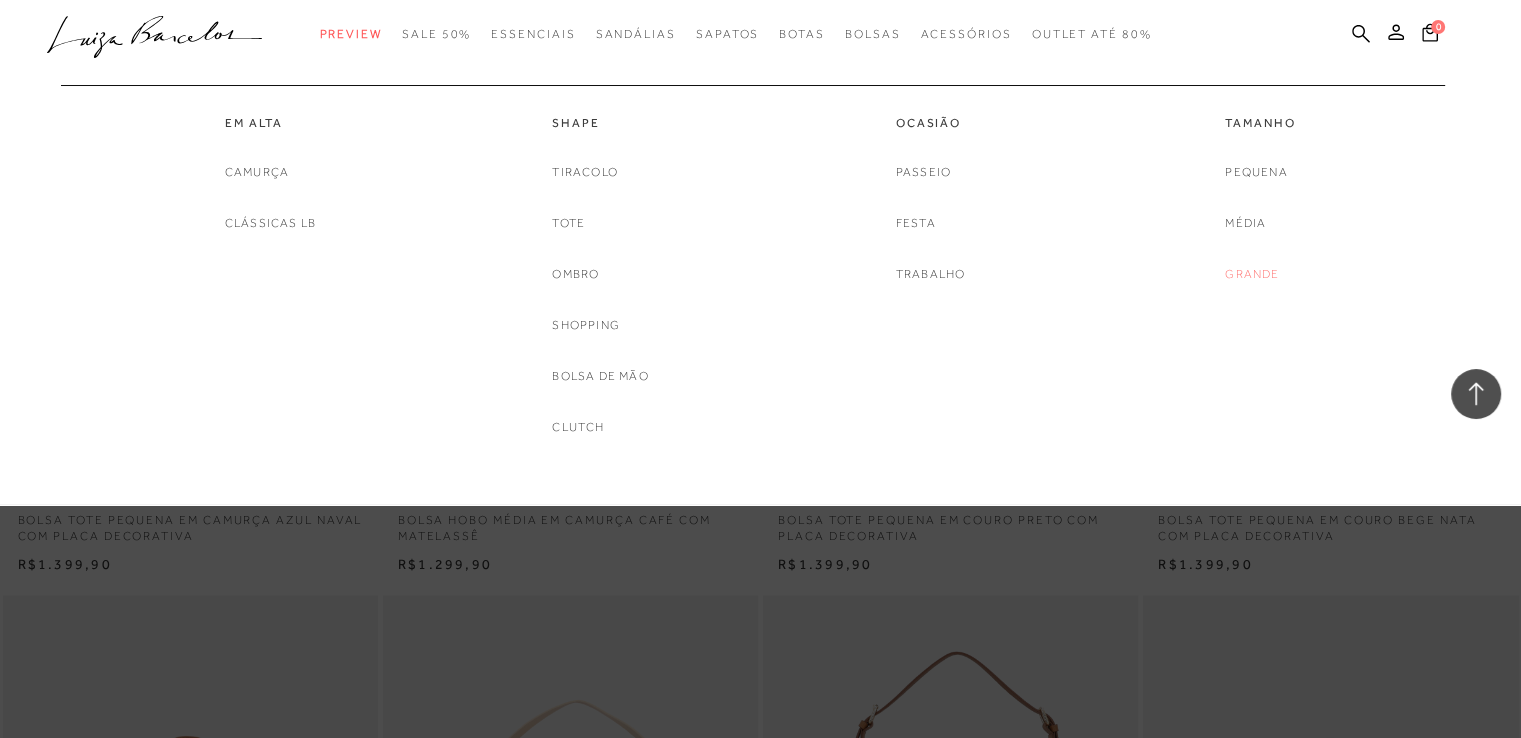 click on "Grande" at bounding box center (1252, 274) 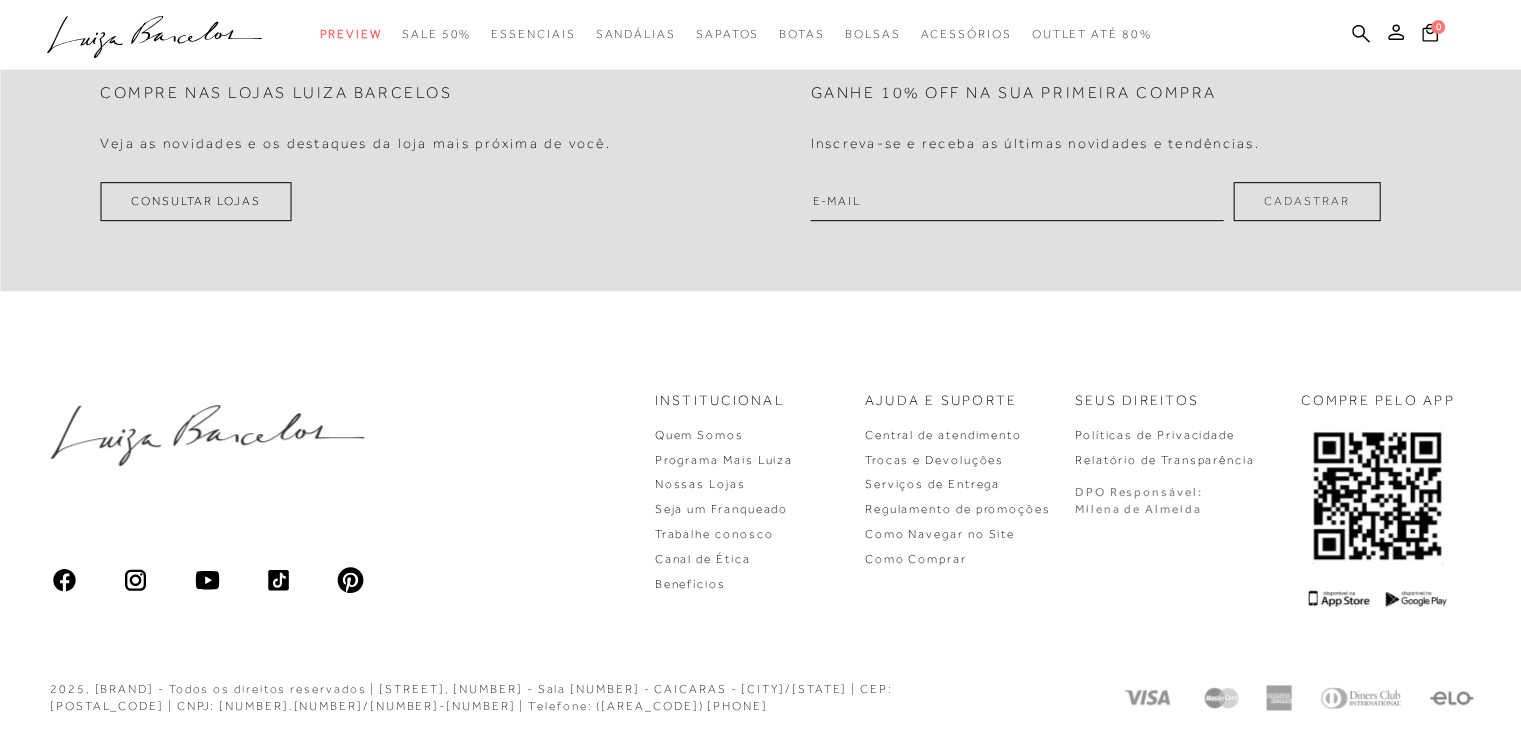 scroll, scrollTop: 0, scrollLeft: 0, axis: both 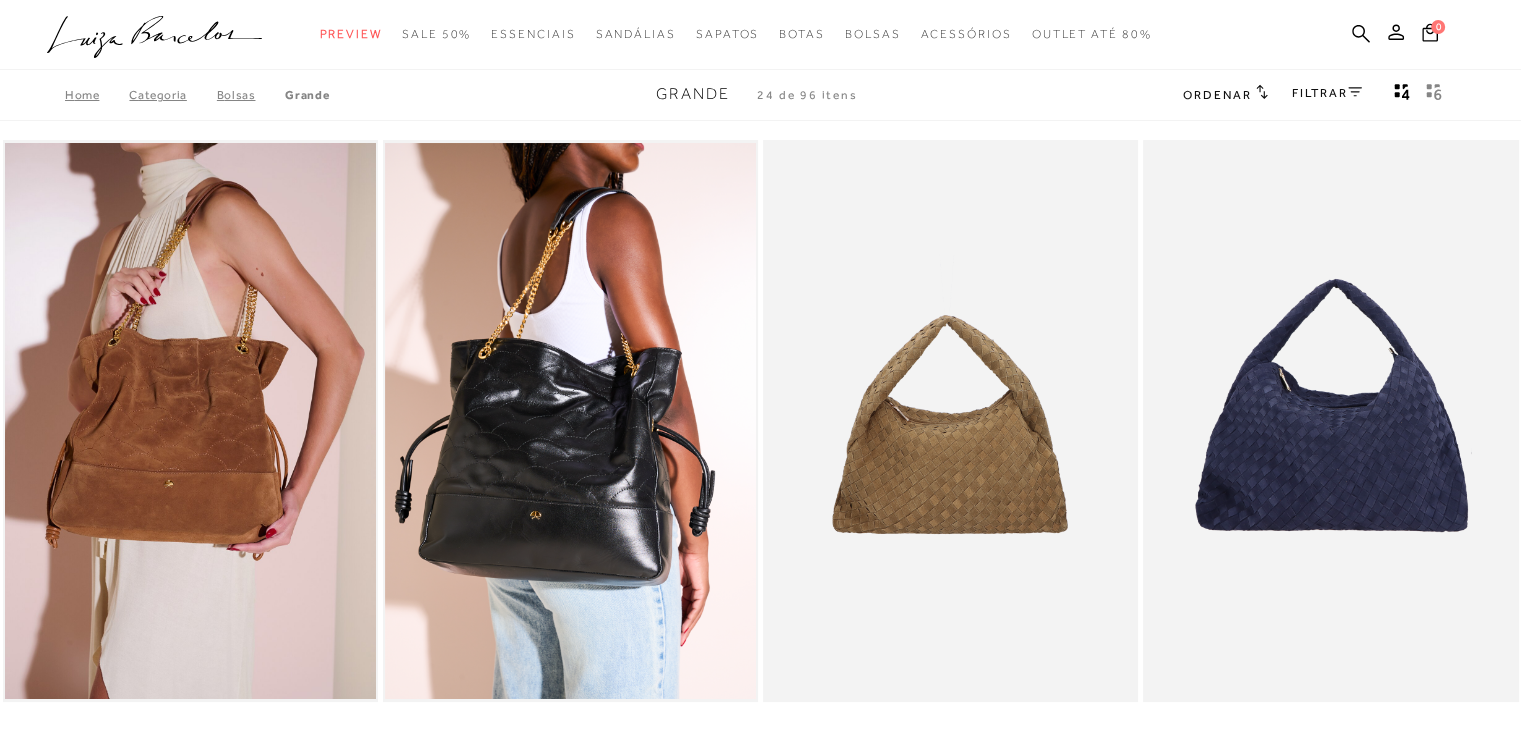click on "FILTRAR" at bounding box center [1327, 95] 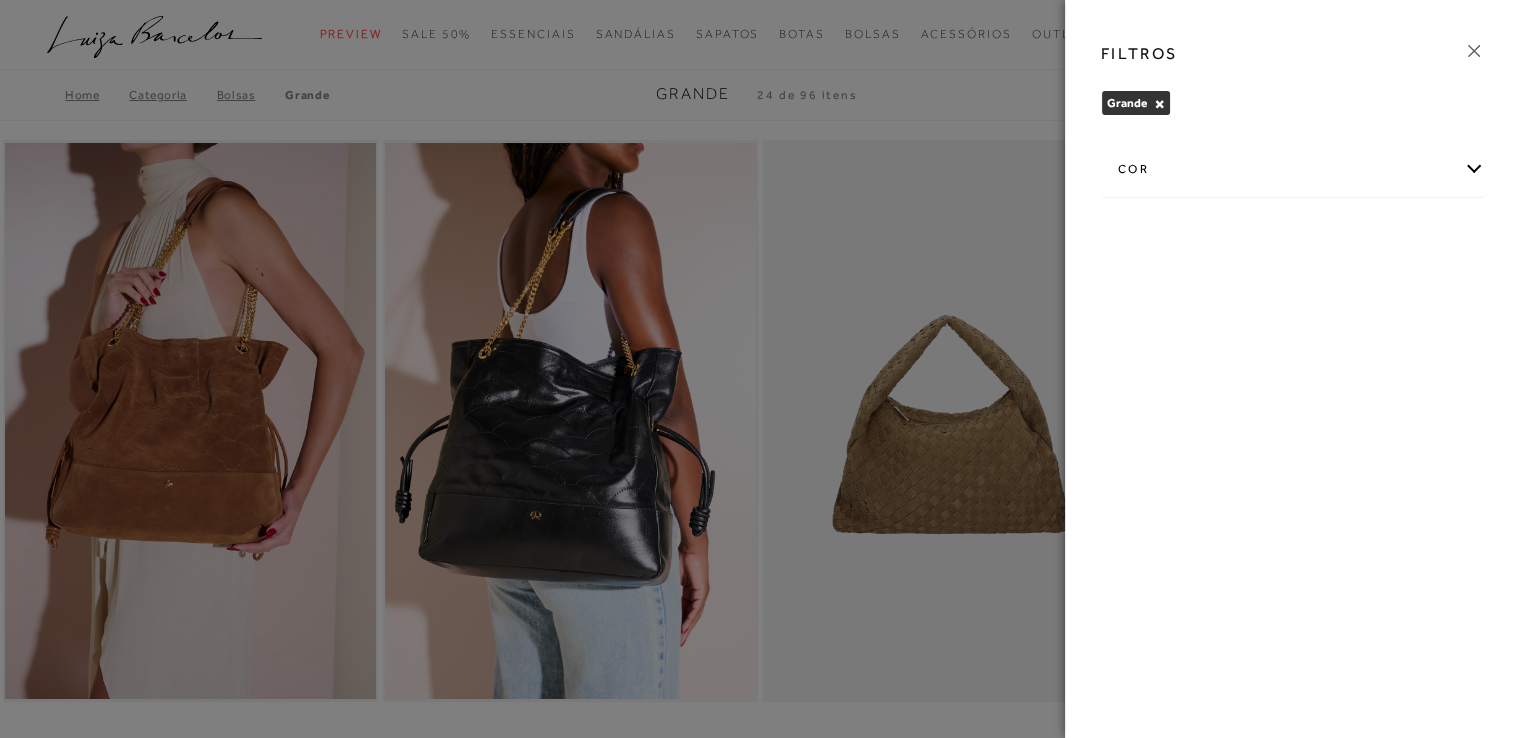 click on "cor" at bounding box center (1293, 169) 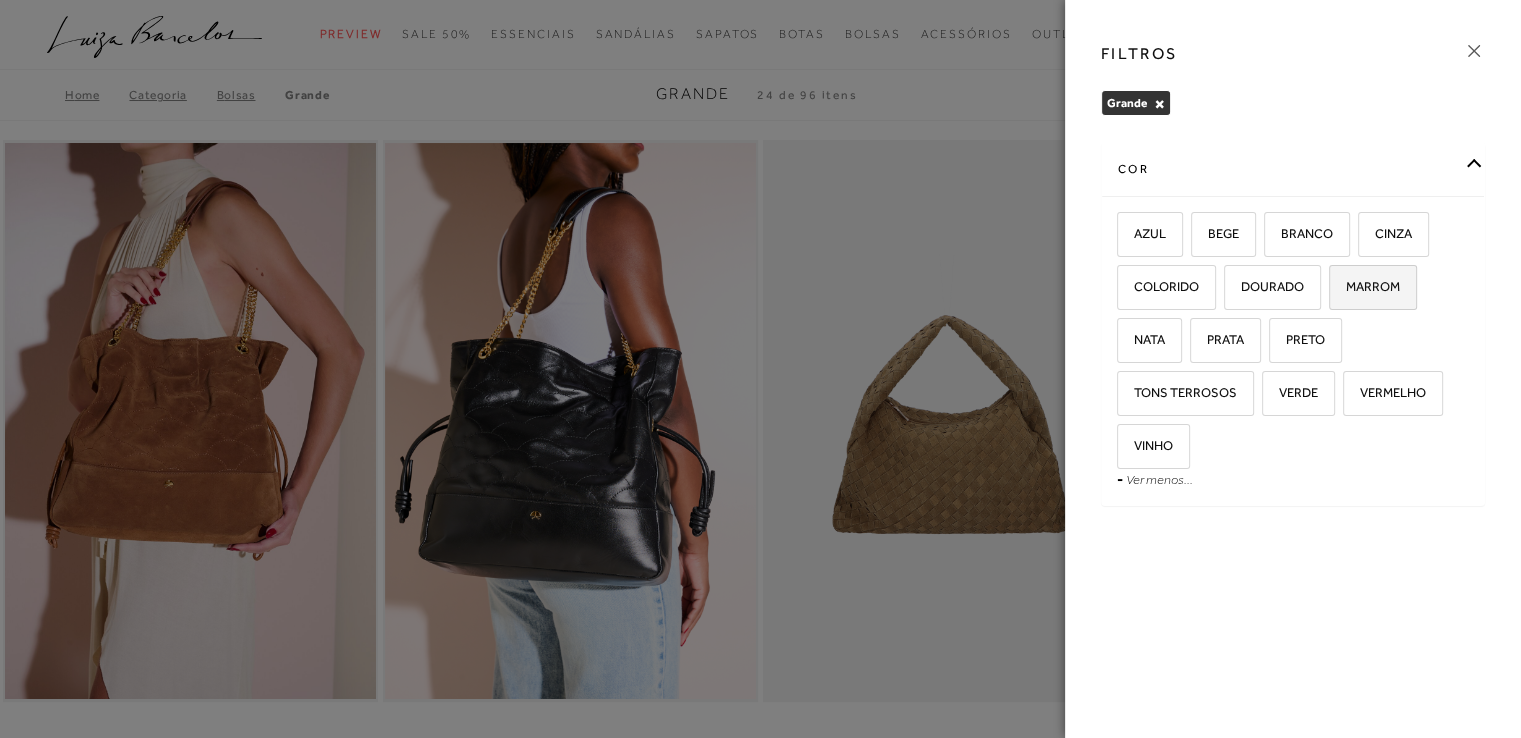click on "MARROM" at bounding box center [1365, 286] 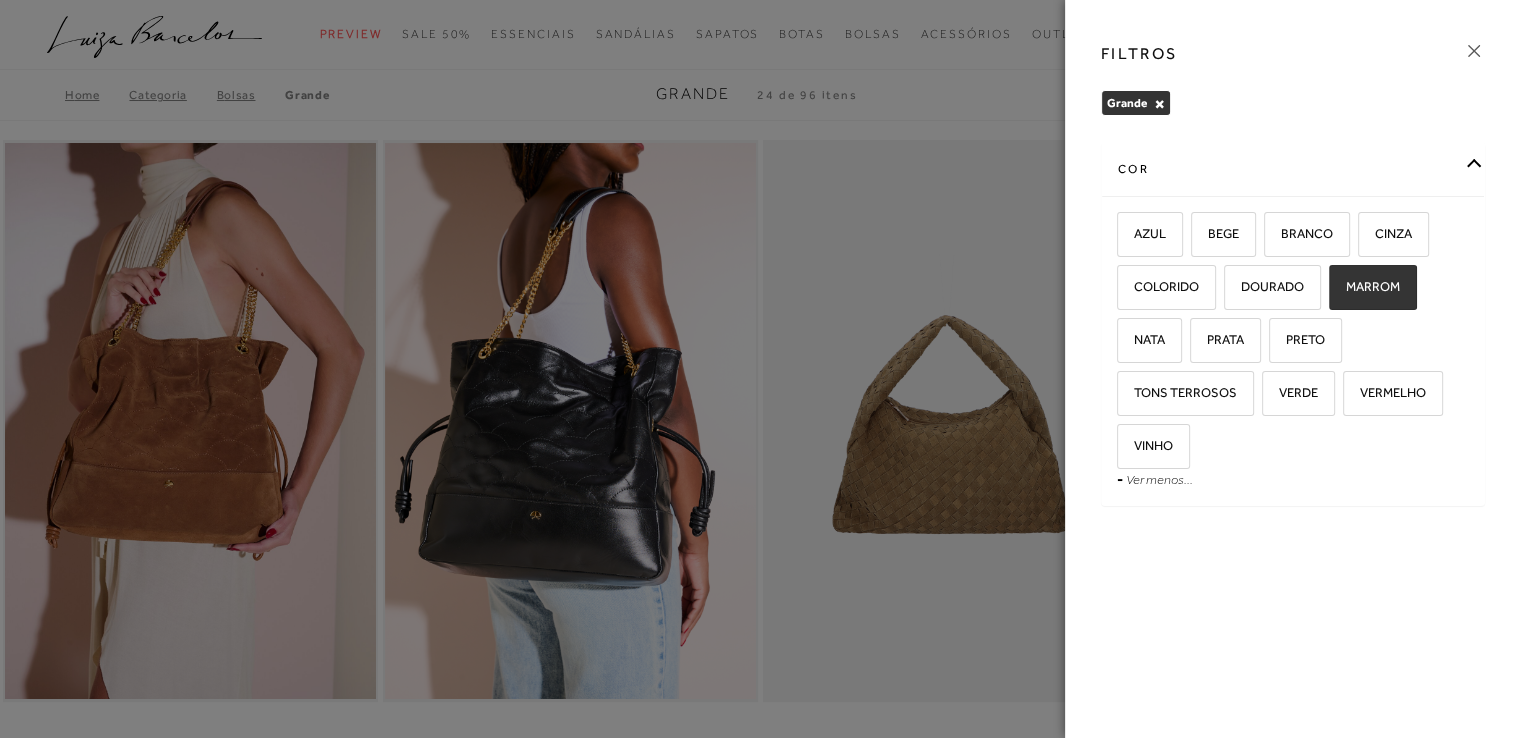 checkbox on "true" 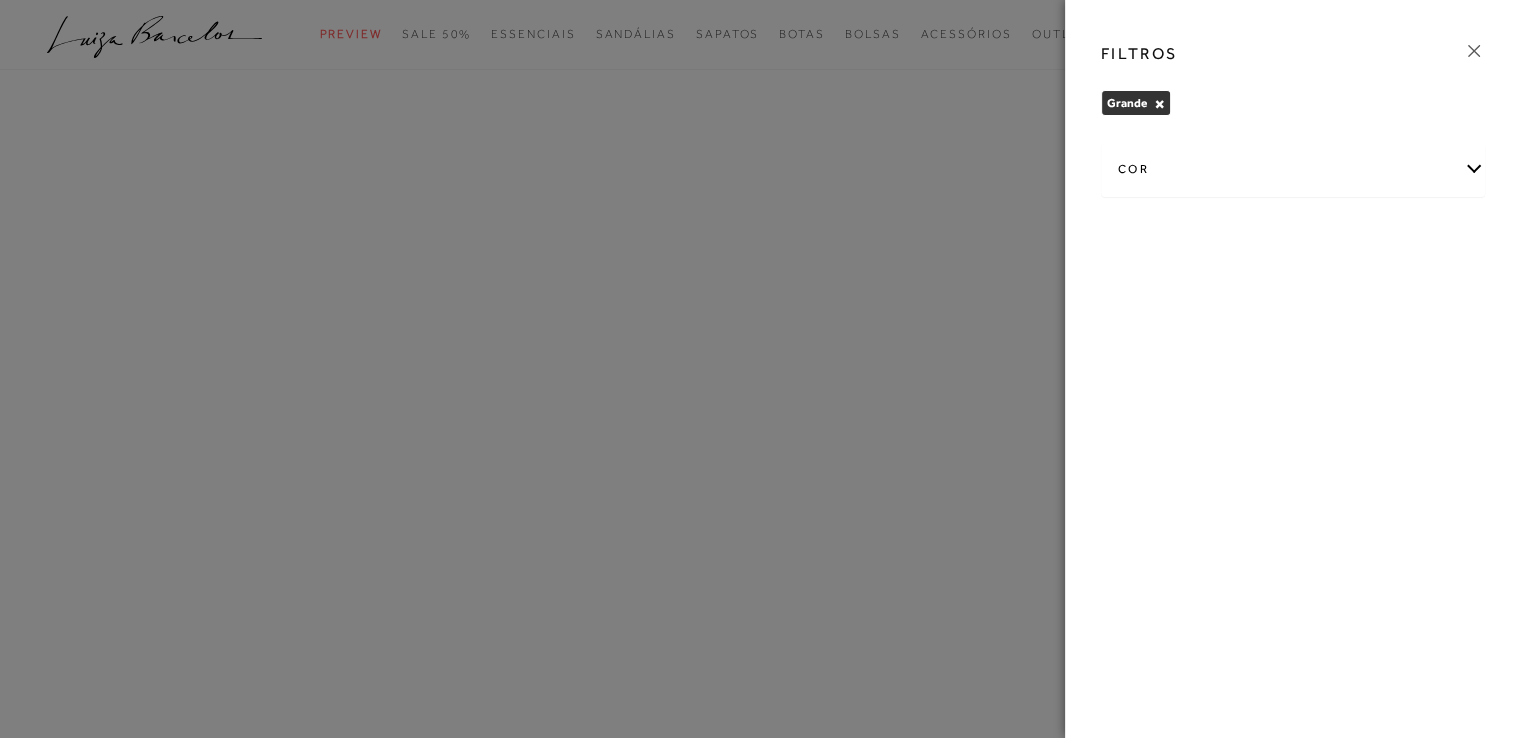 click on "FILTROS
Grande
×
Limpar todos os refinamentos
cor
AZUL BEGE BRANCO CINZA MARROM" at bounding box center [1293, 369] 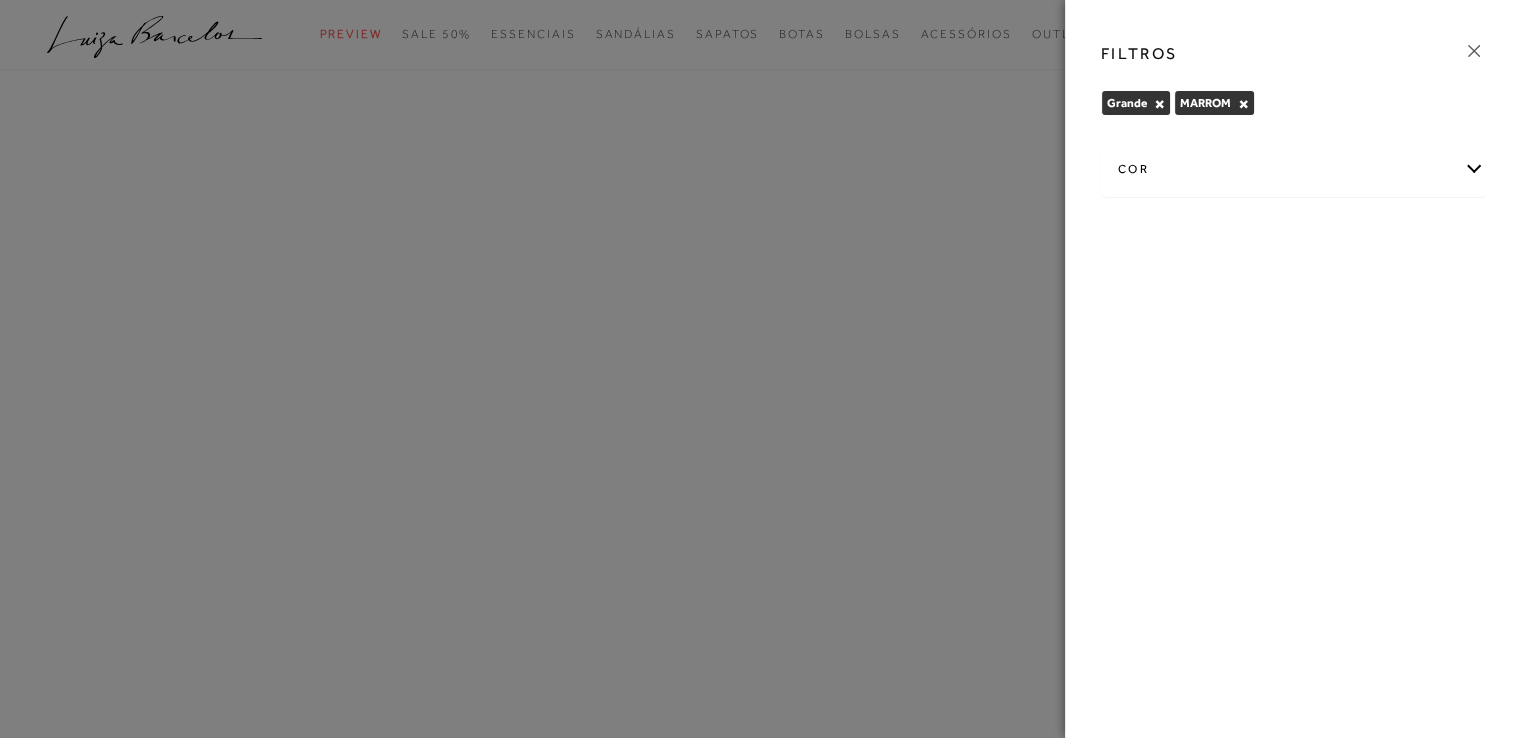 click on "cor" at bounding box center [1293, 169] 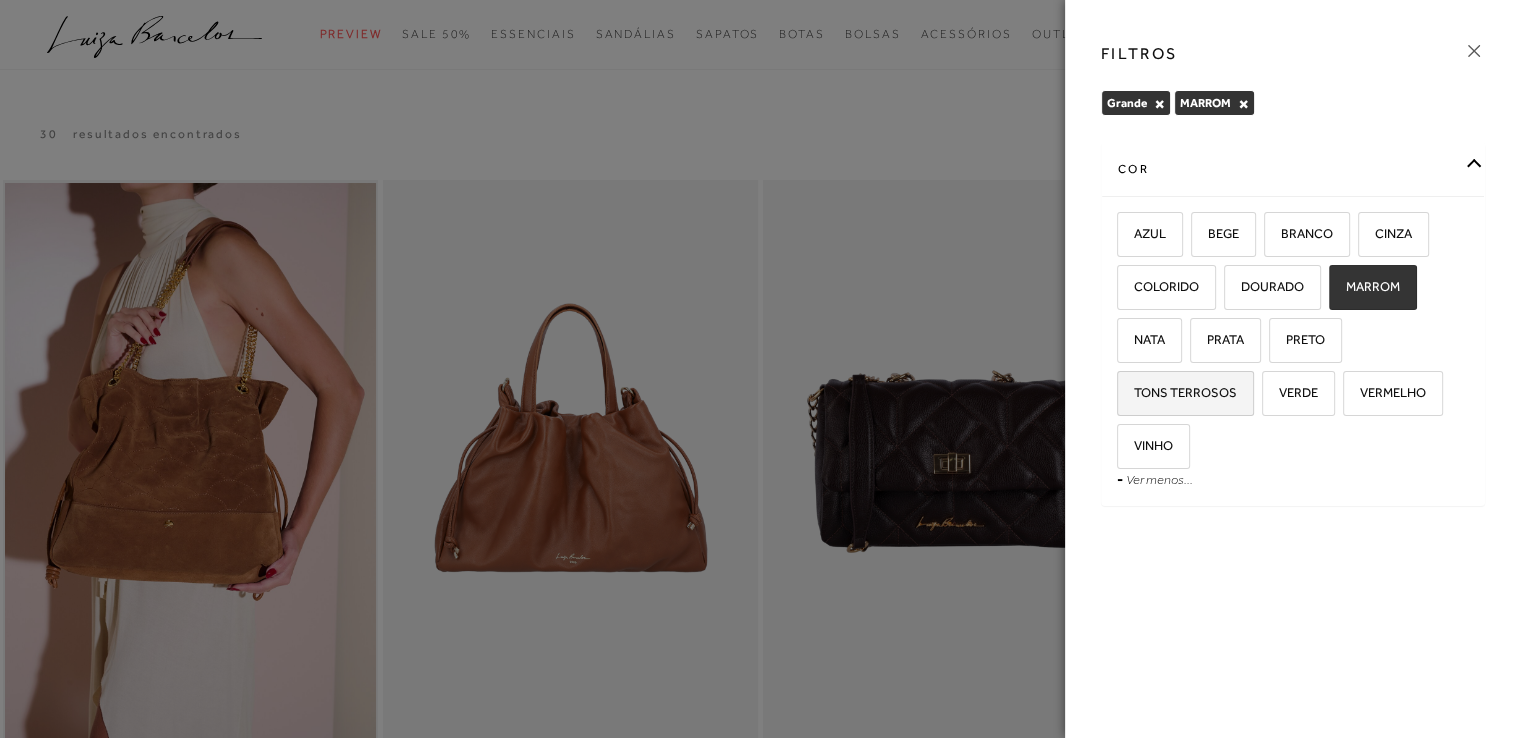 click on "TONS TERROSOS" at bounding box center (1178, 392) 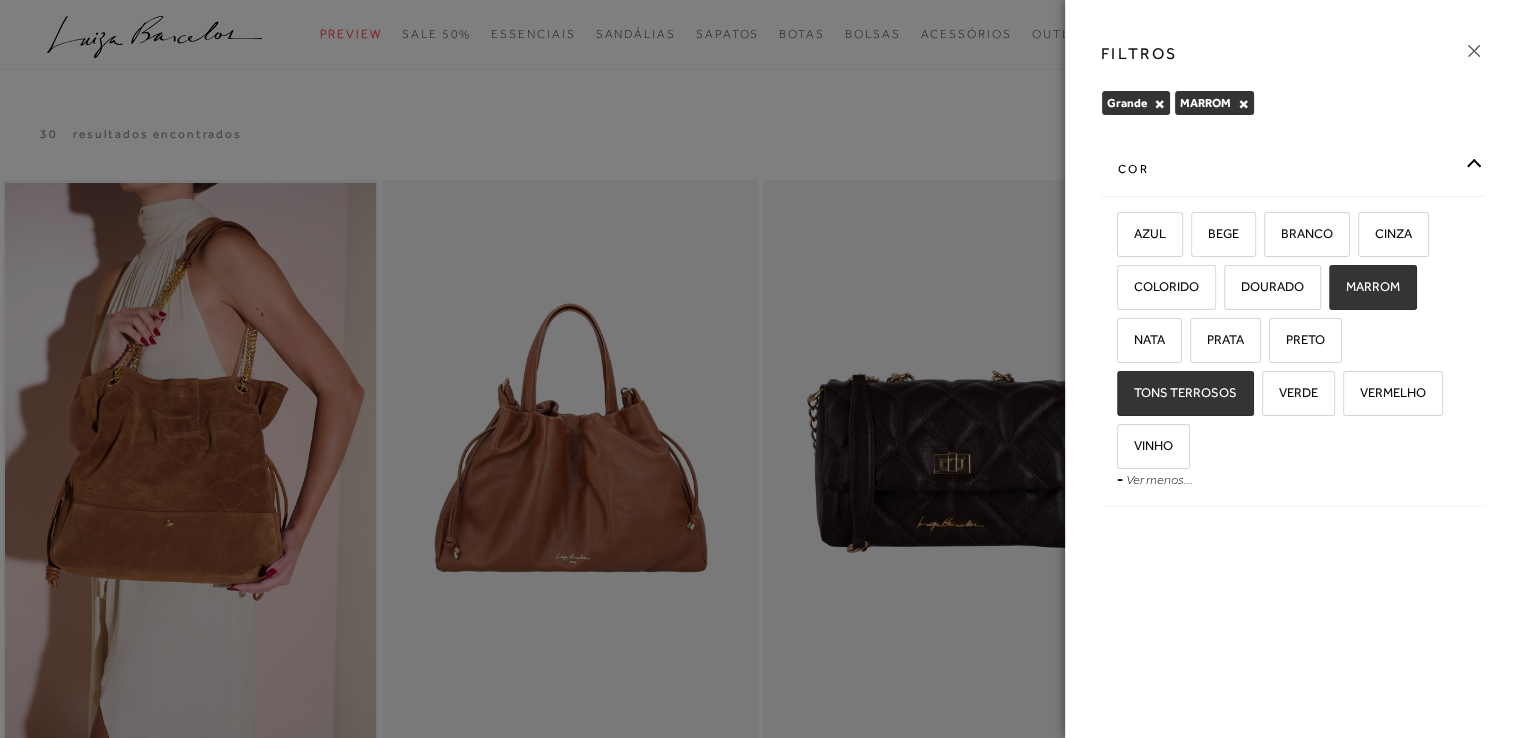 checkbox on "true" 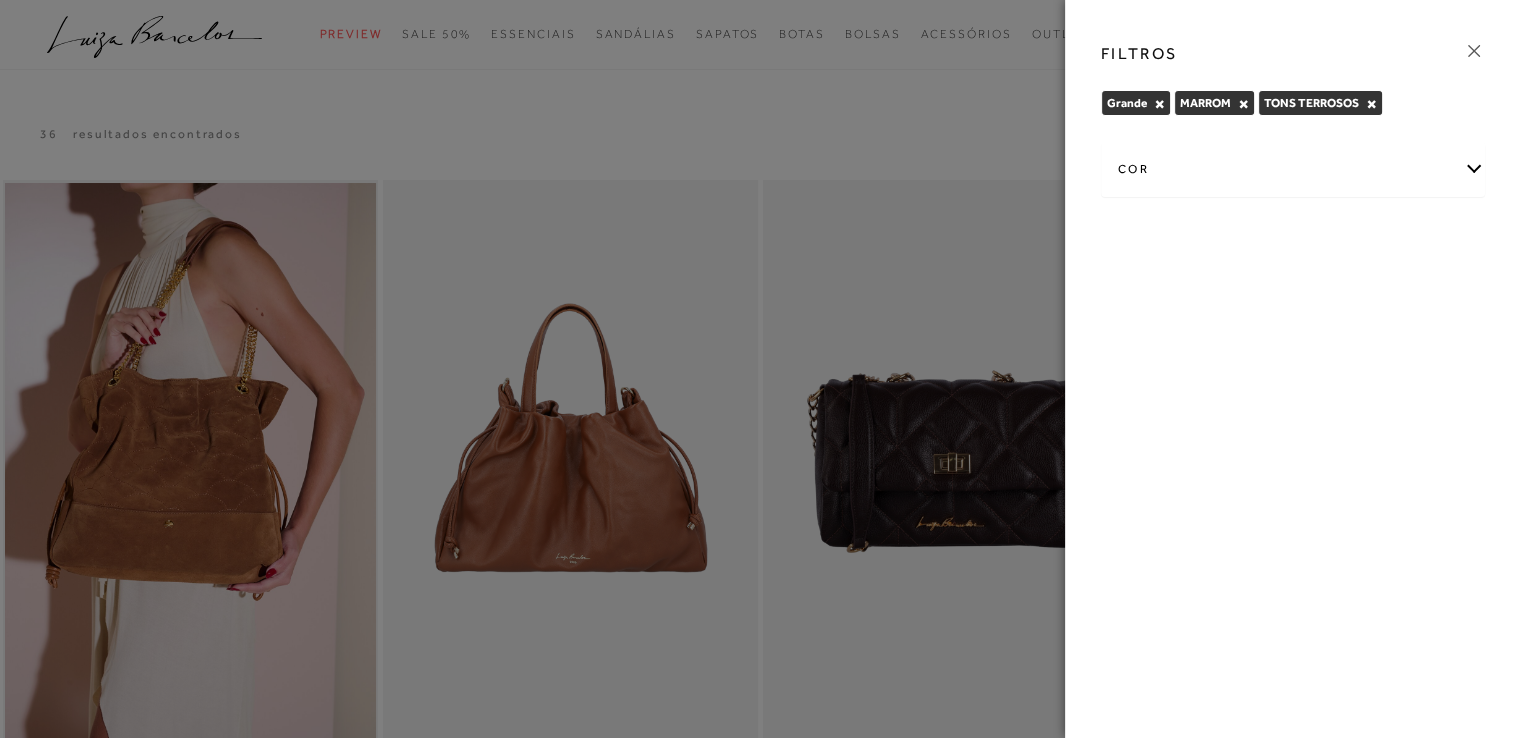 click on "cor" at bounding box center [1293, 169] 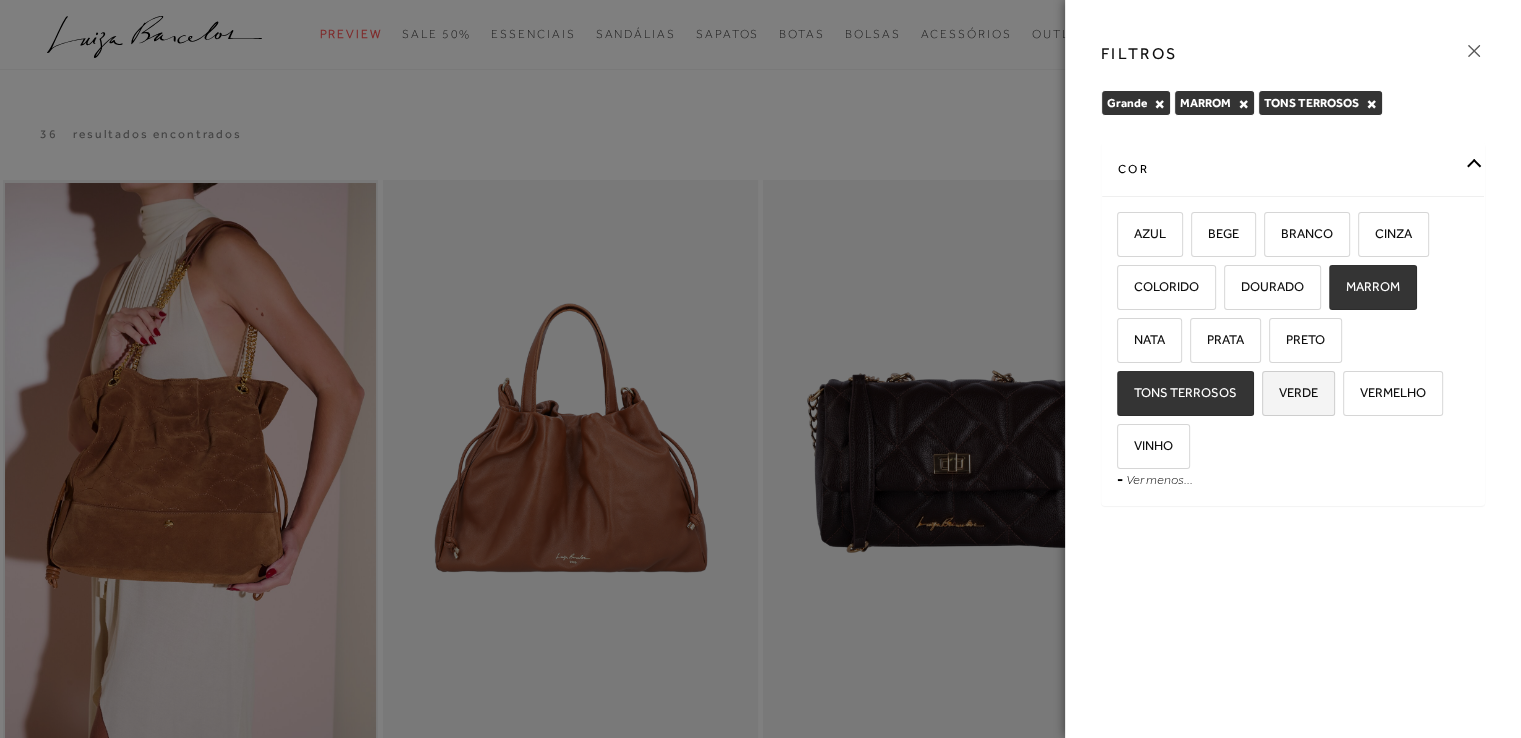 click on "VERDE" at bounding box center [1298, 393] 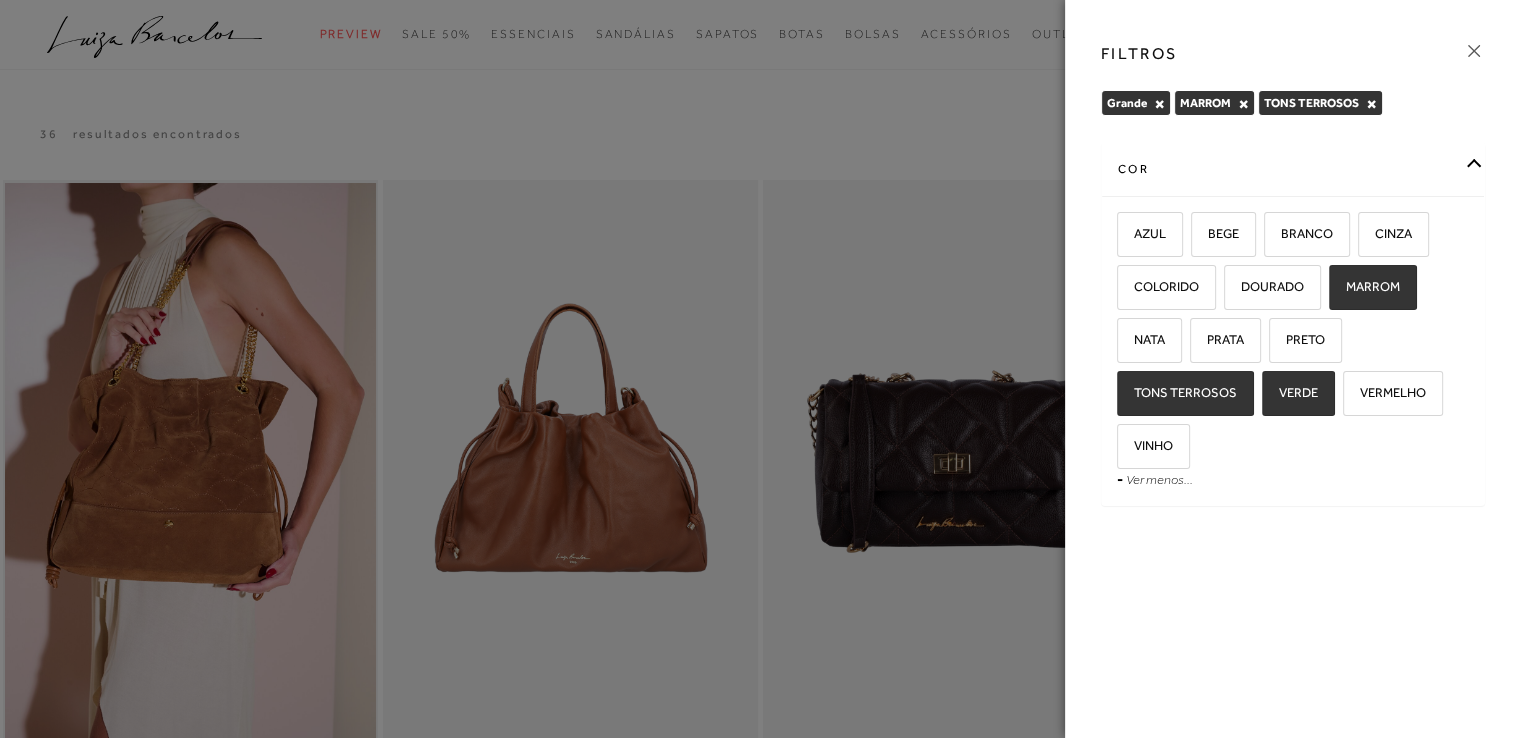 checkbox on "true" 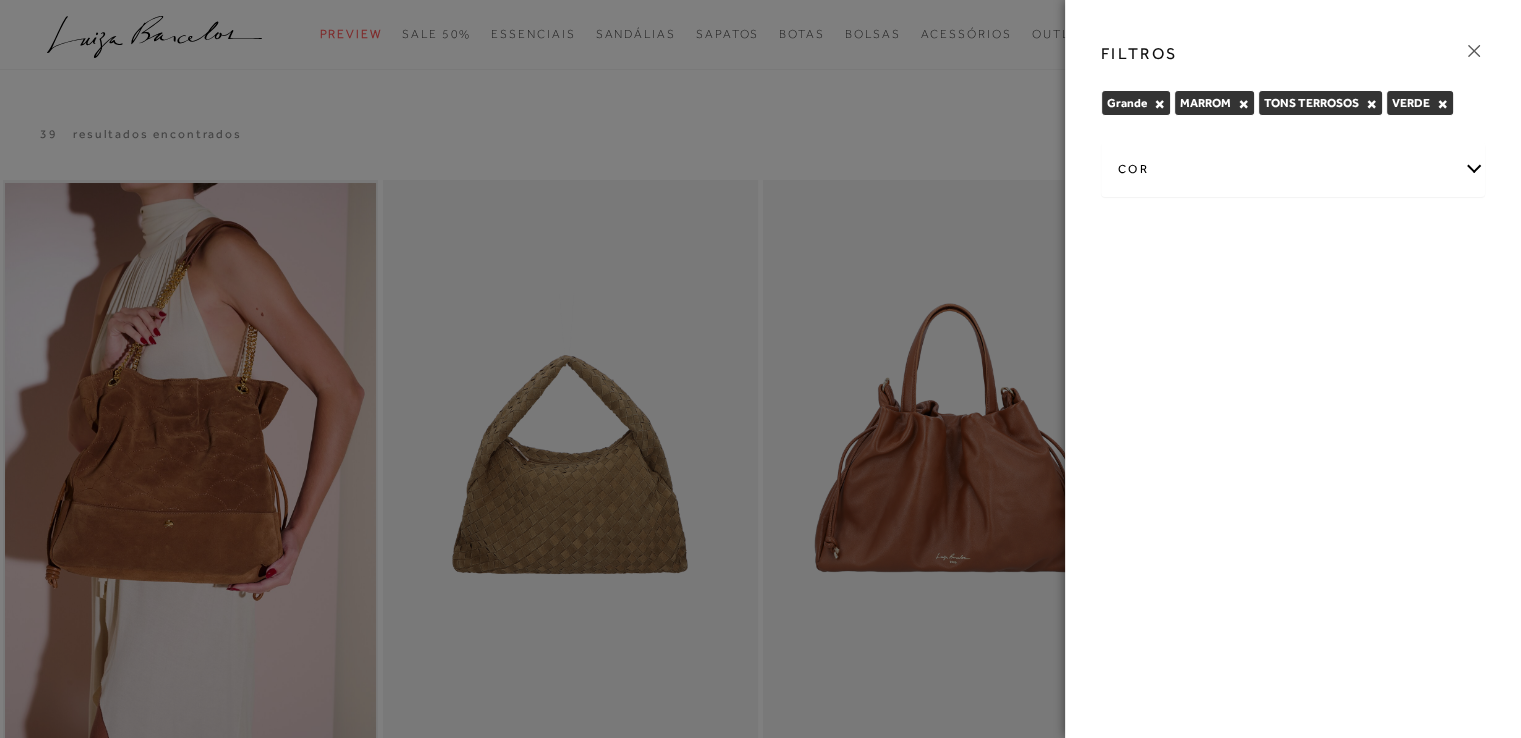 click 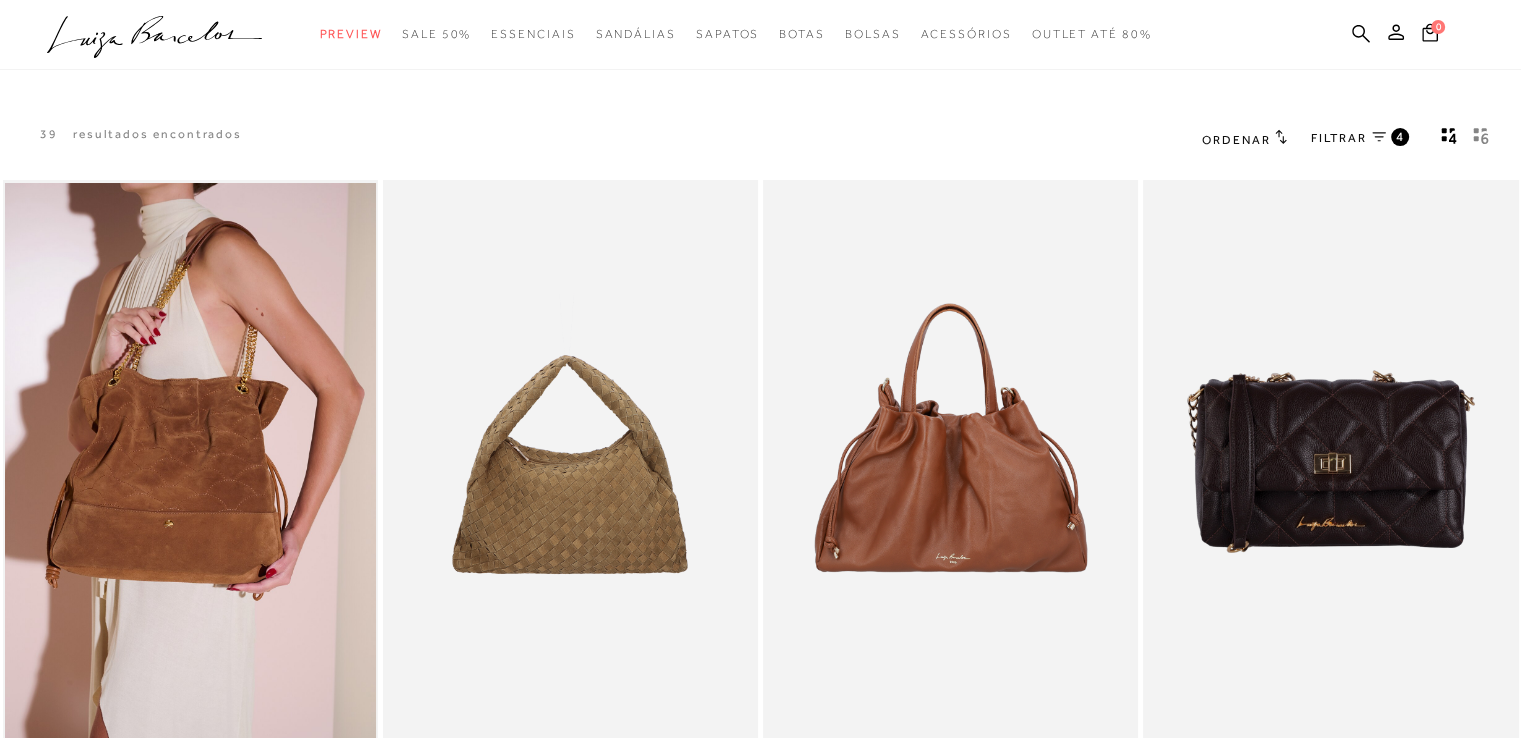 click 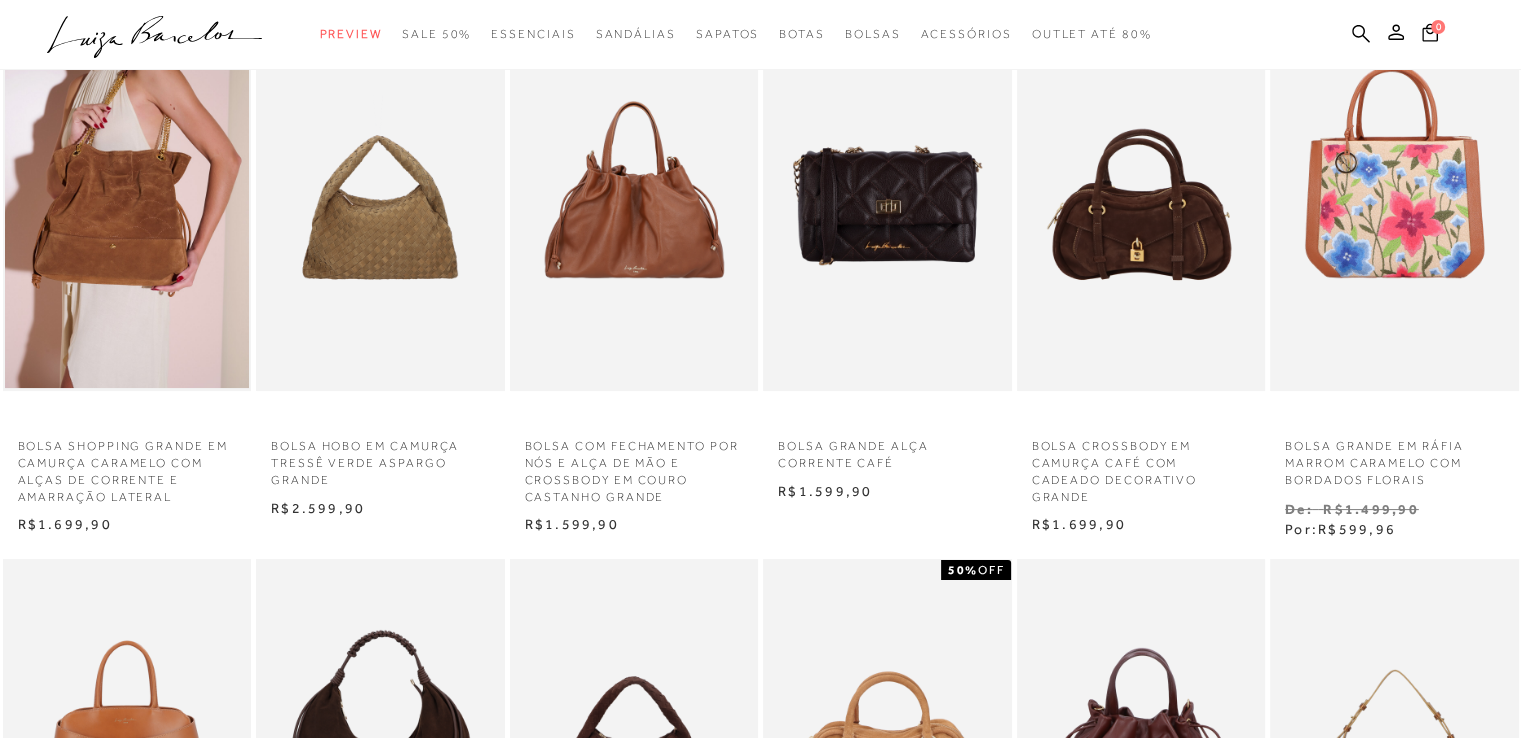 scroll, scrollTop: 169, scrollLeft: 0, axis: vertical 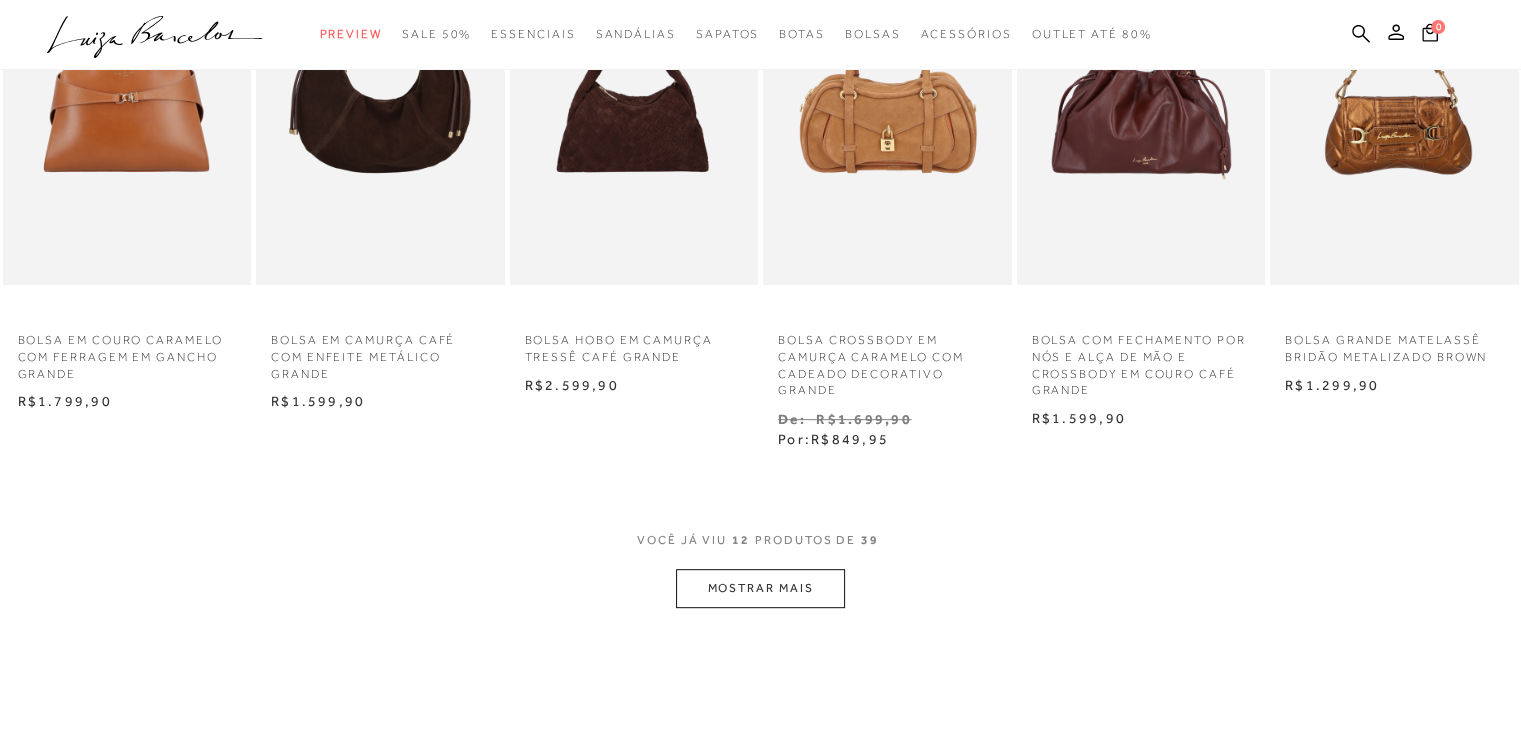 click on "MOSTRAR MAIS" at bounding box center (760, 588) 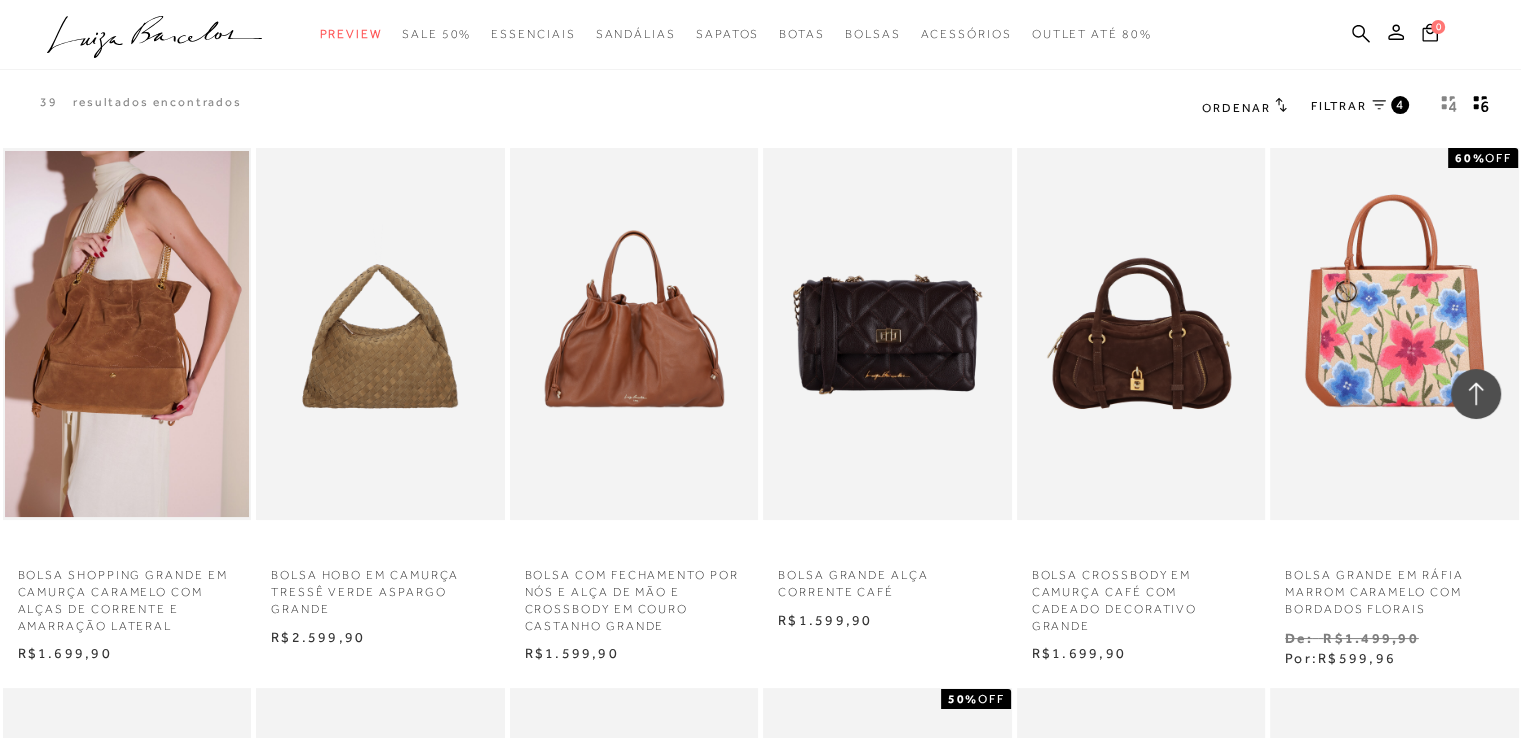 scroll, scrollTop: 1919, scrollLeft: 0, axis: vertical 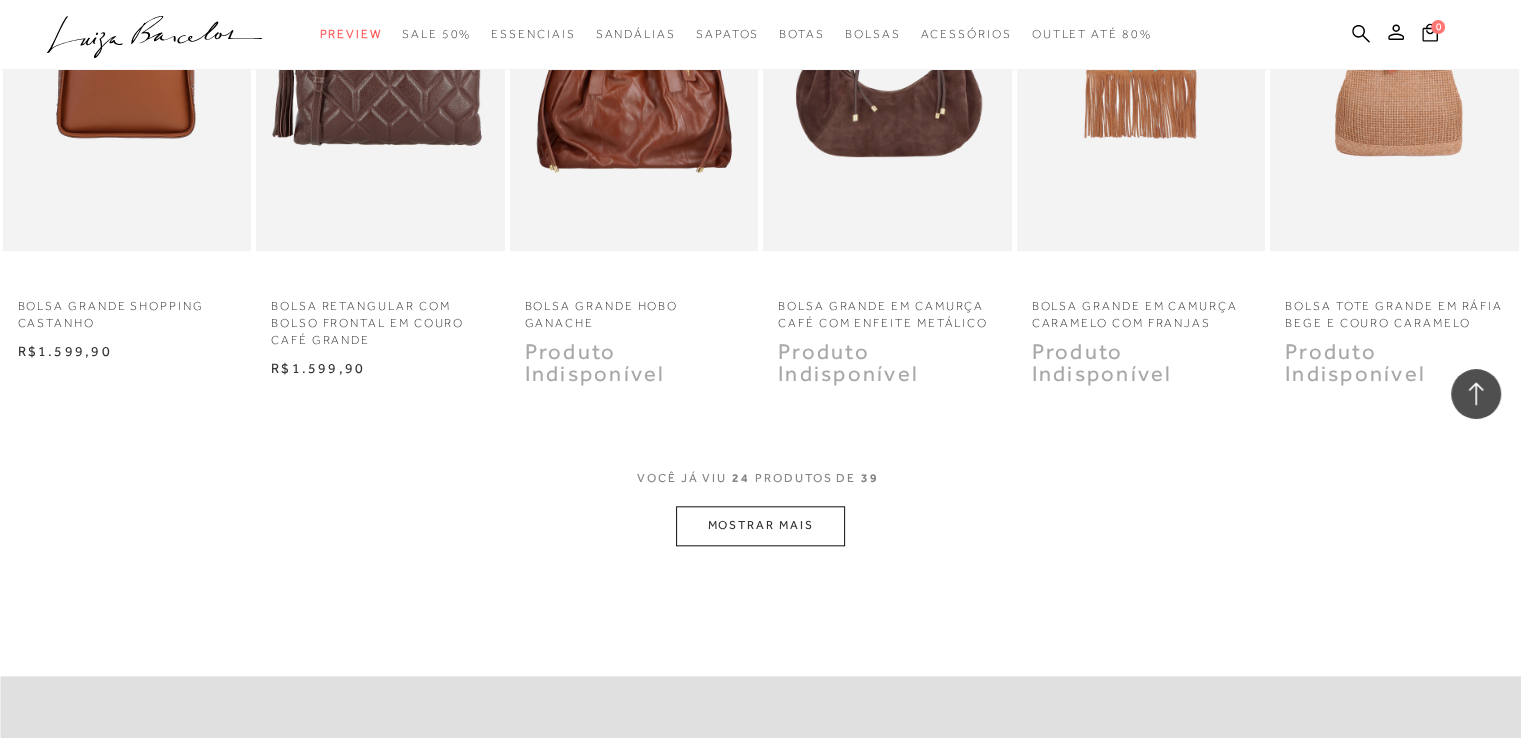 click on "MOSTRAR MAIS" at bounding box center (760, 525) 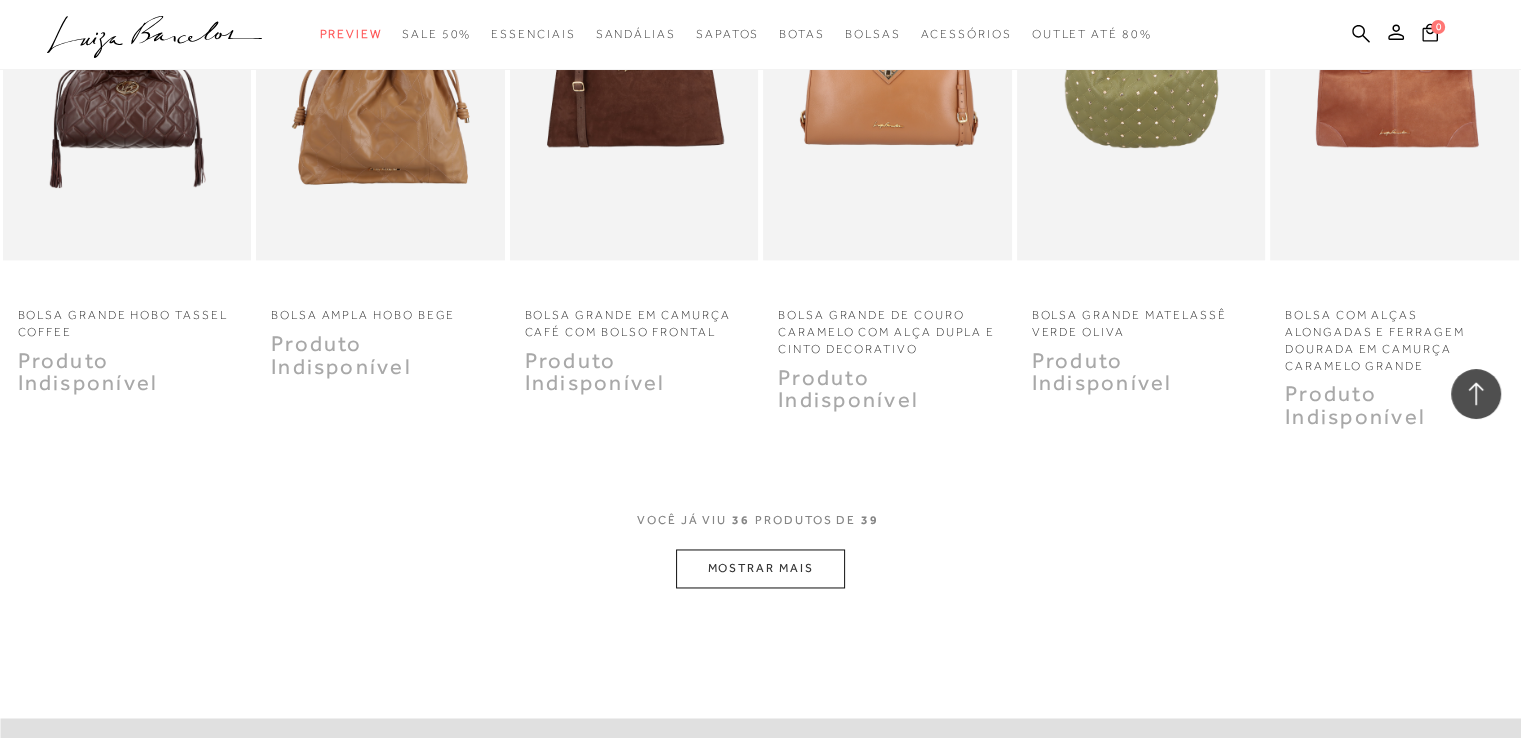 scroll, scrollTop: 3009, scrollLeft: 0, axis: vertical 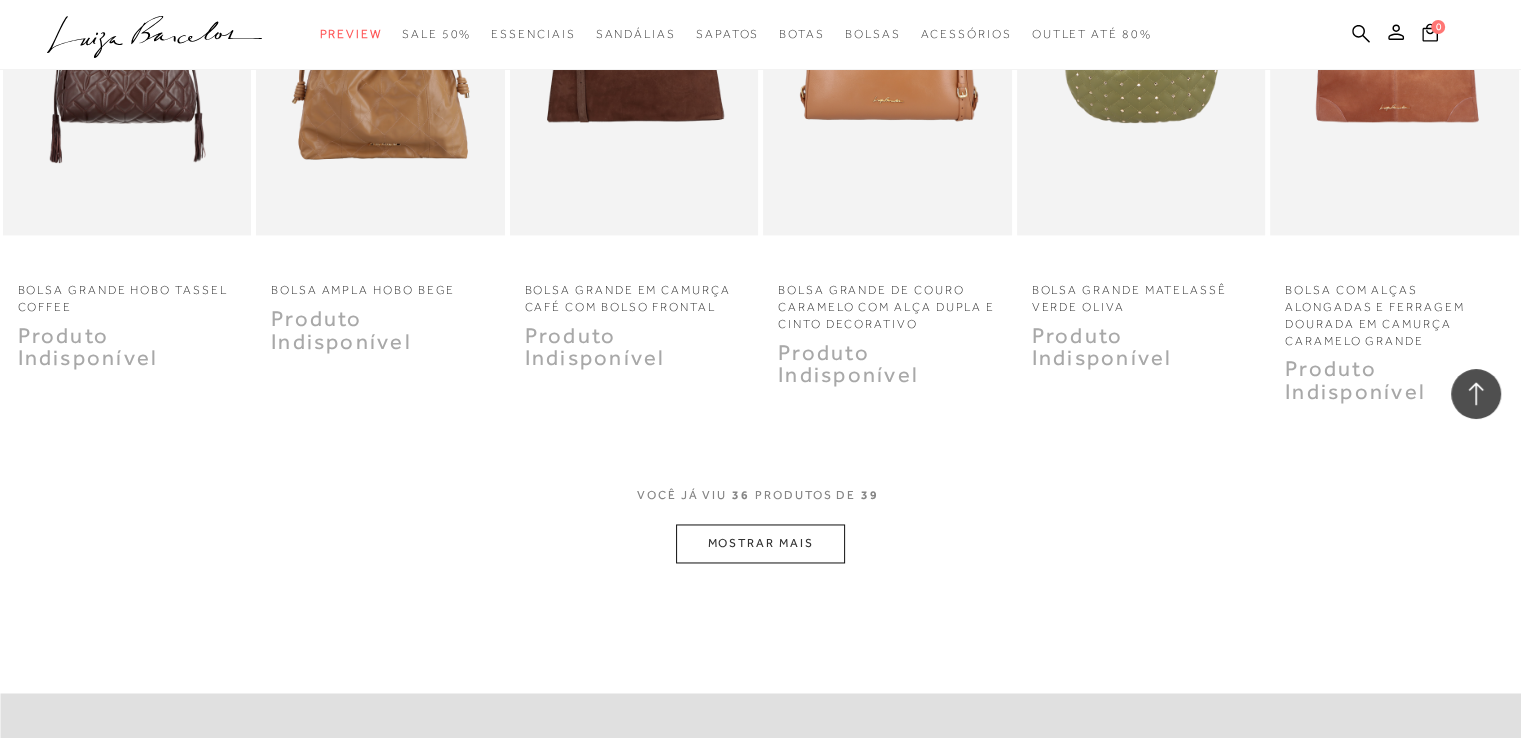 click on "MOSTRAR MAIS" at bounding box center (760, 543) 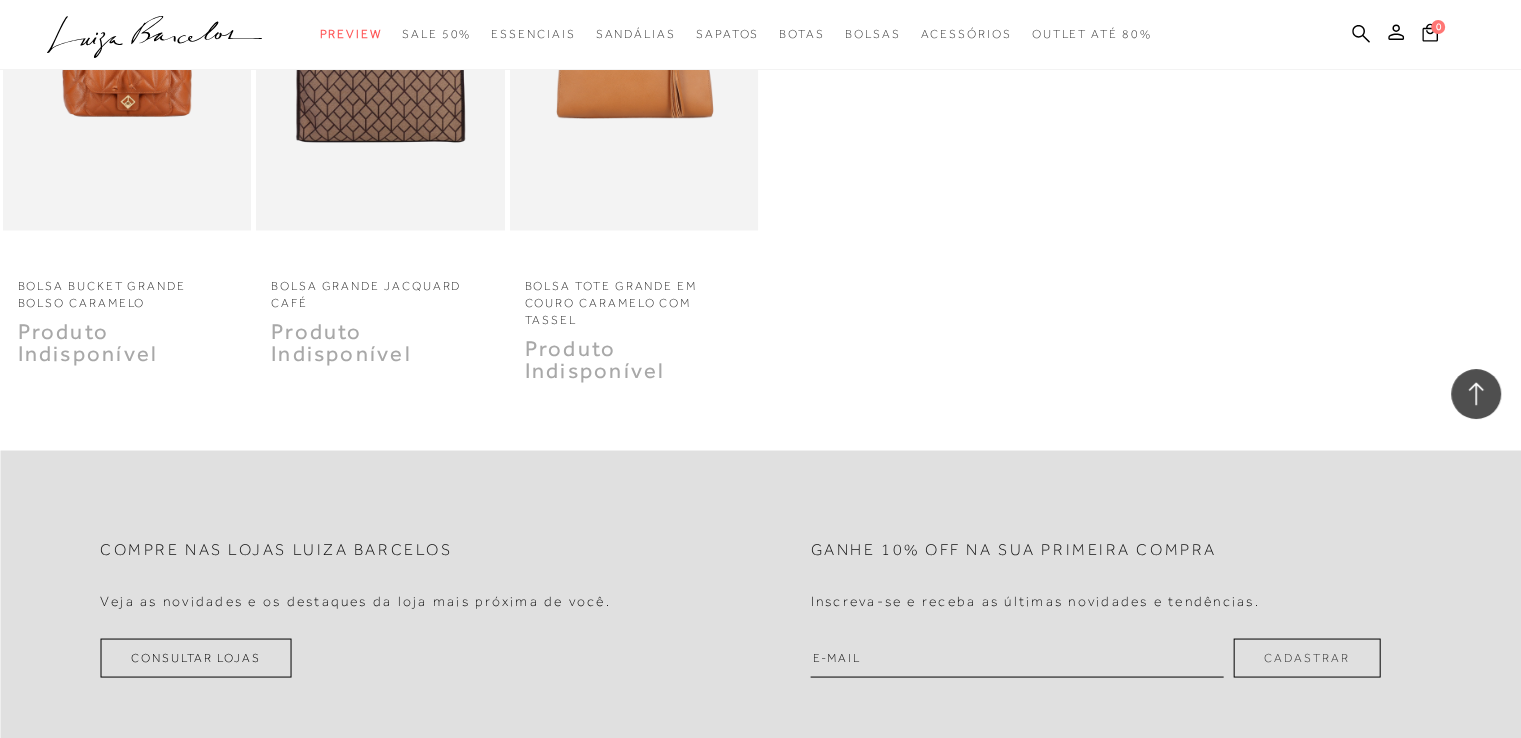 scroll, scrollTop: 4028, scrollLeft: 0, axis: vertical 